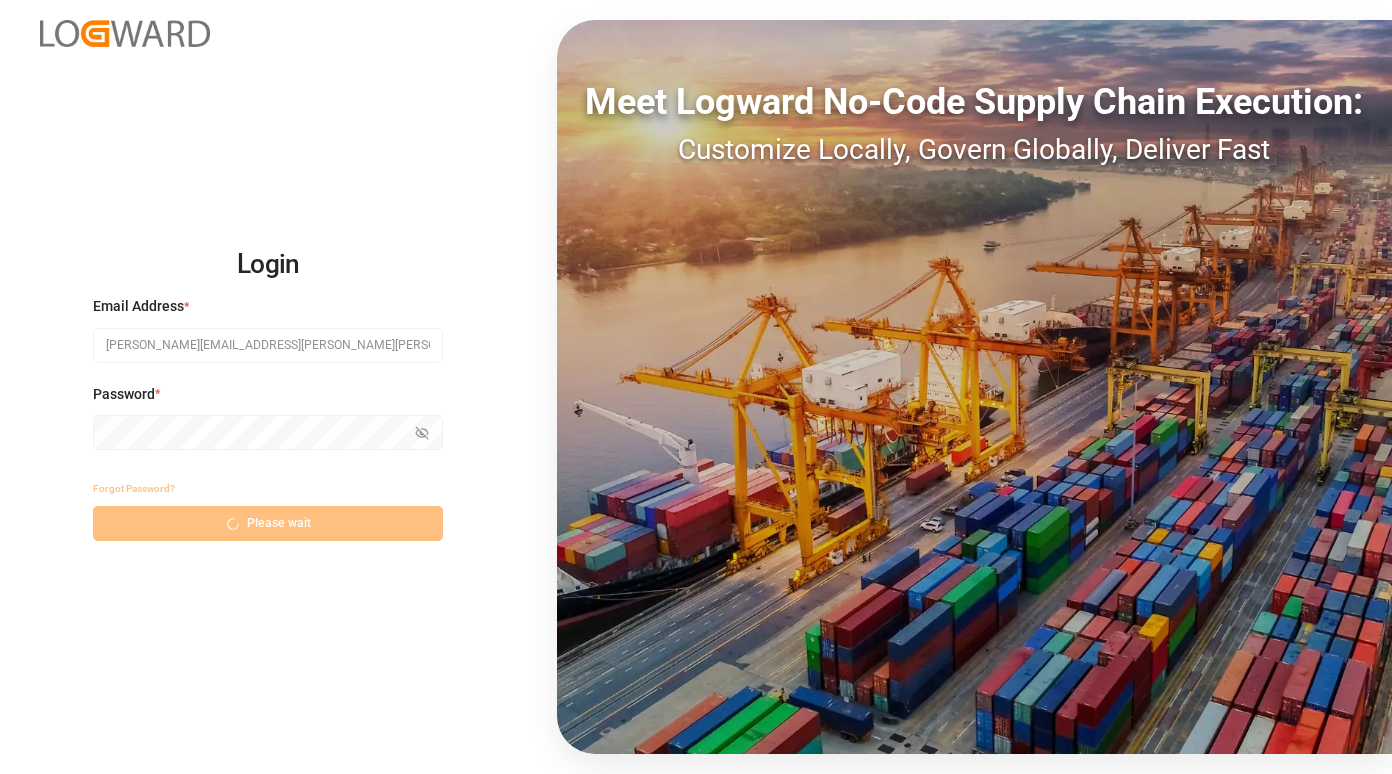 scroll, scrollTop: 0, scrollLeft: 0, axis: both 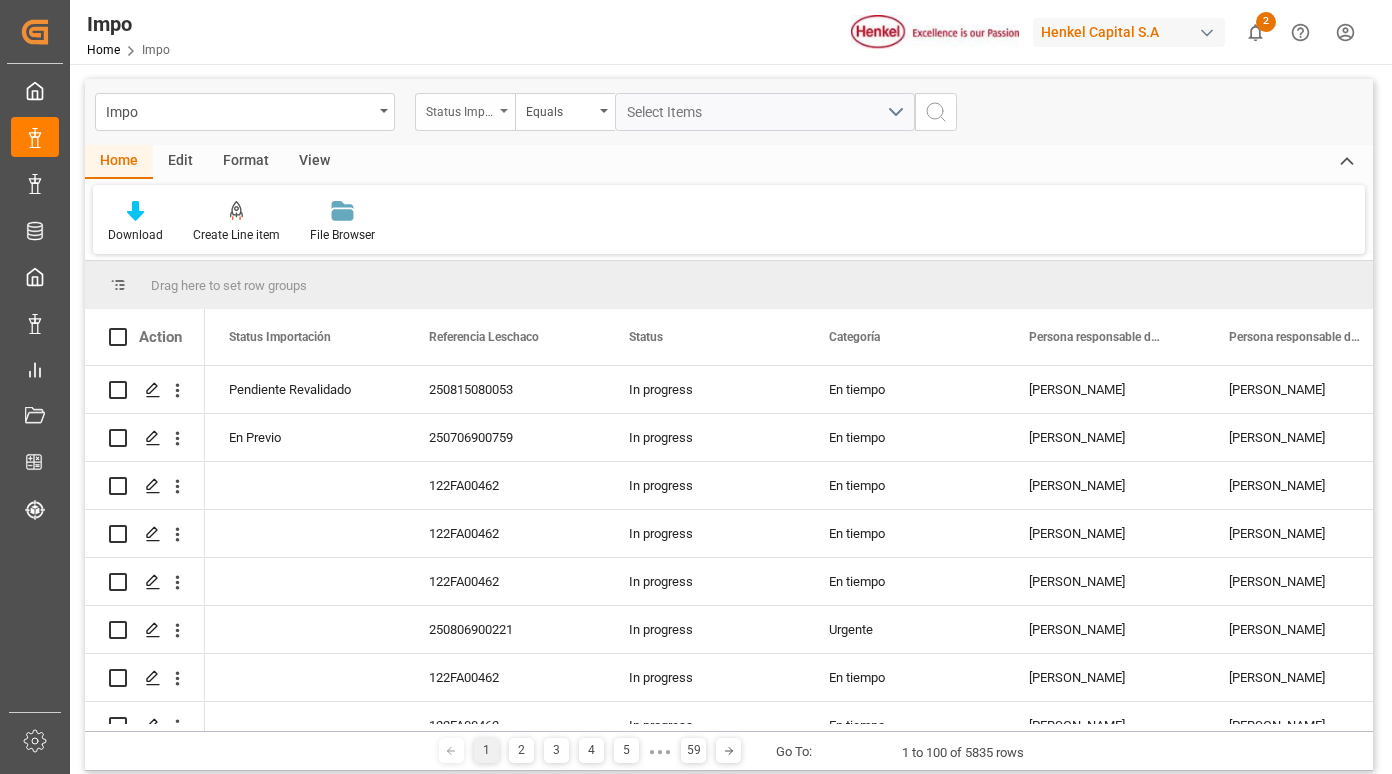 click on "Status Importación" at bounding box center (465, 112) 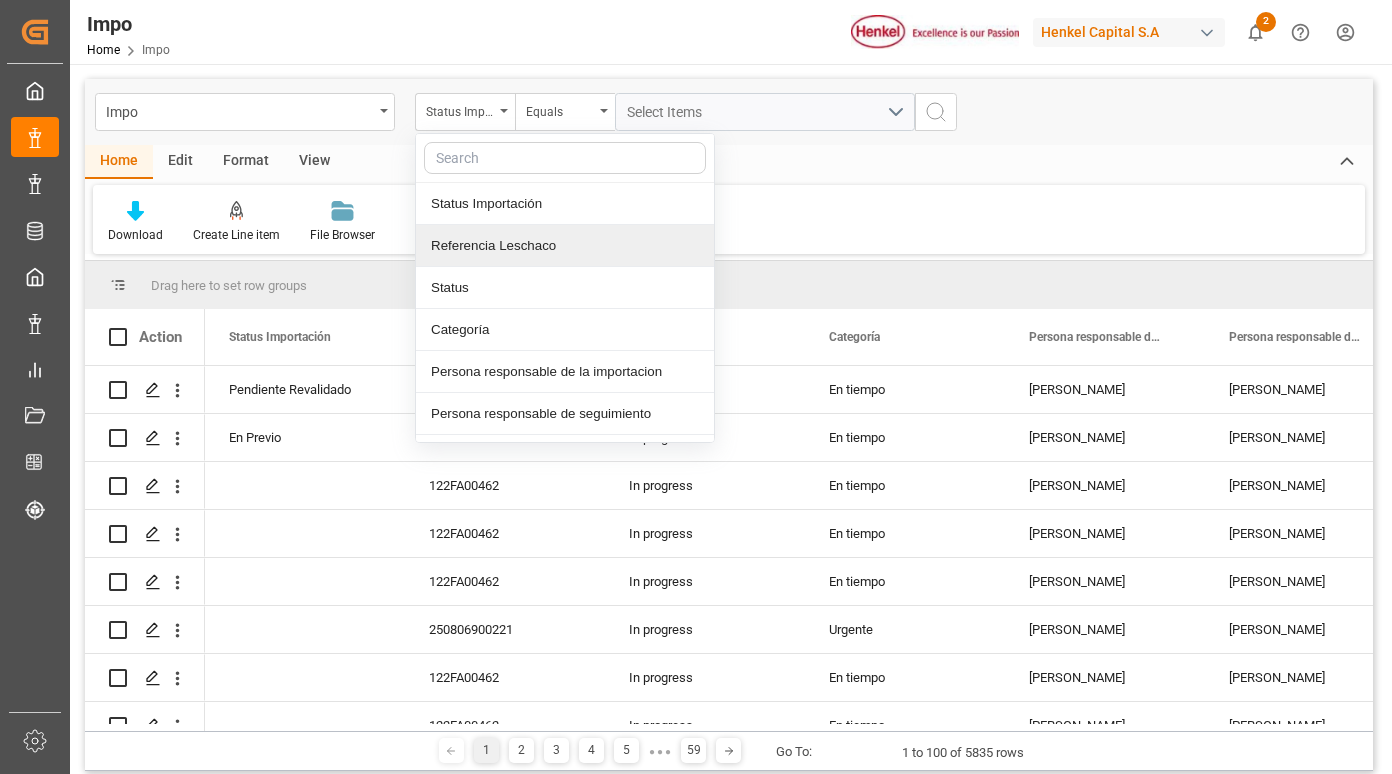 click on "Referencia Leschaco" at bounding box center [565, 246] 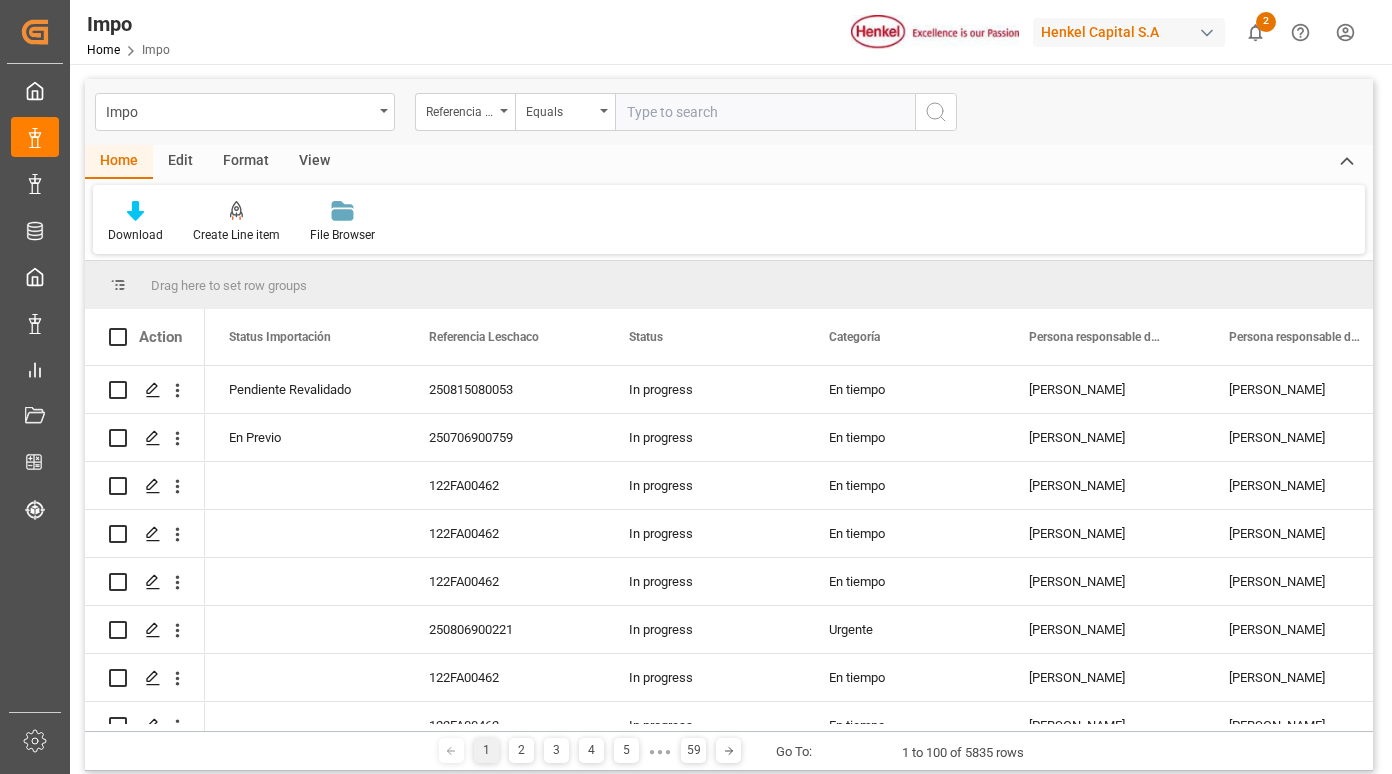 click at bounding box center (765, 112) 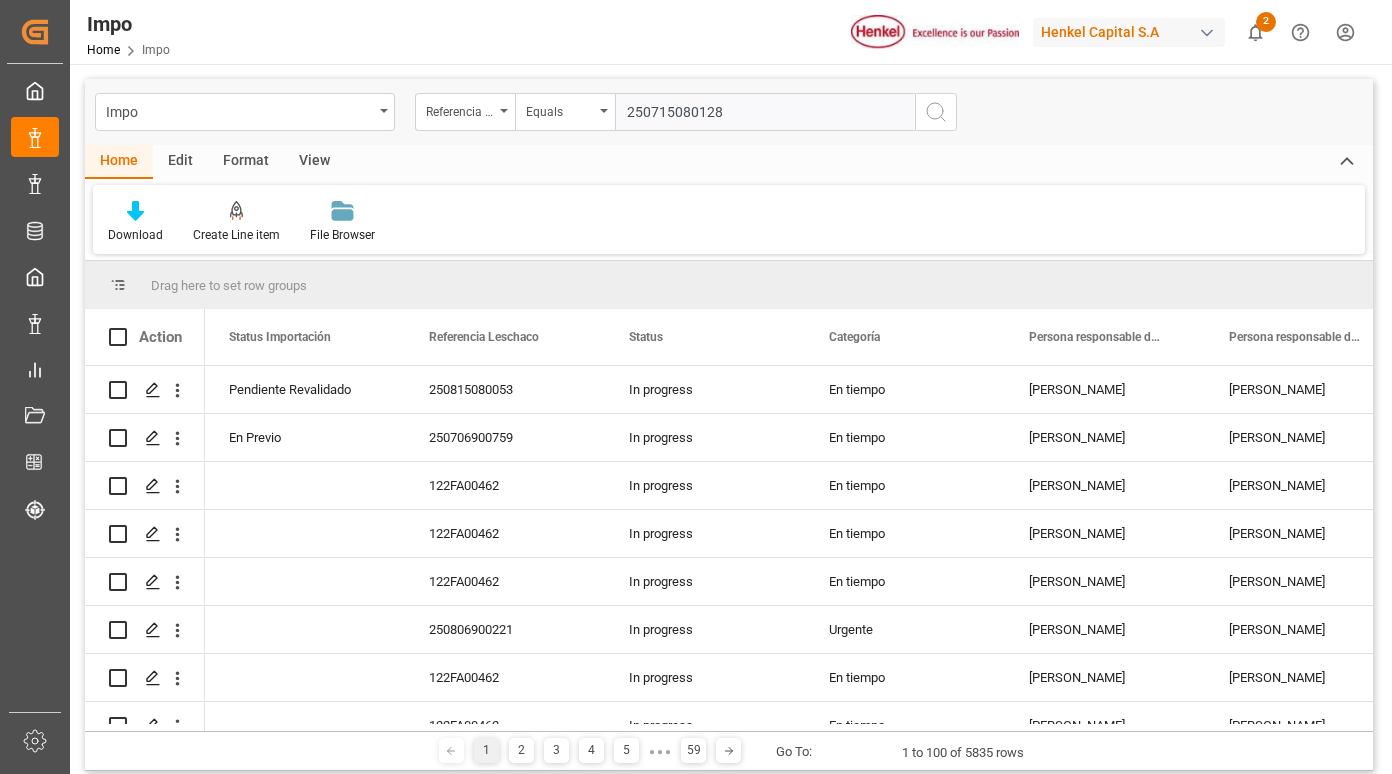 type 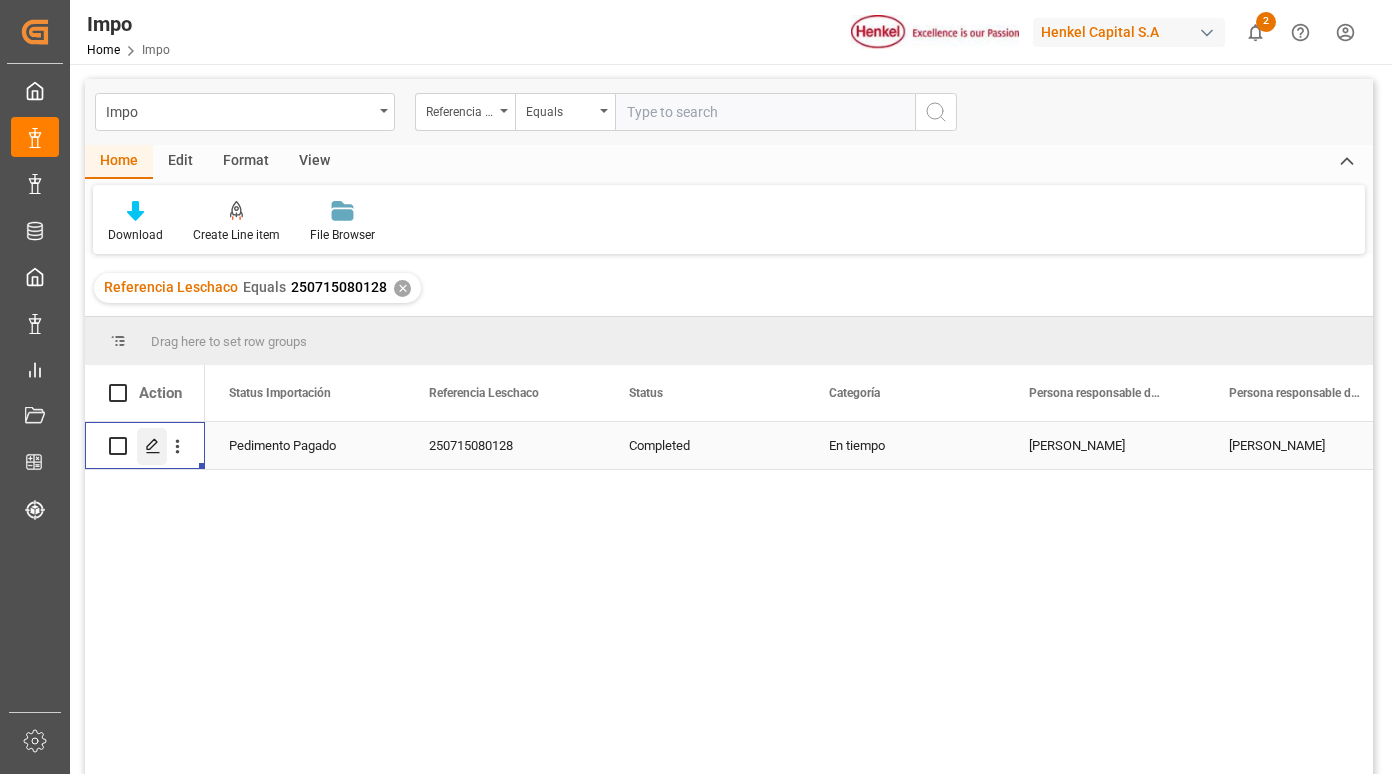 click 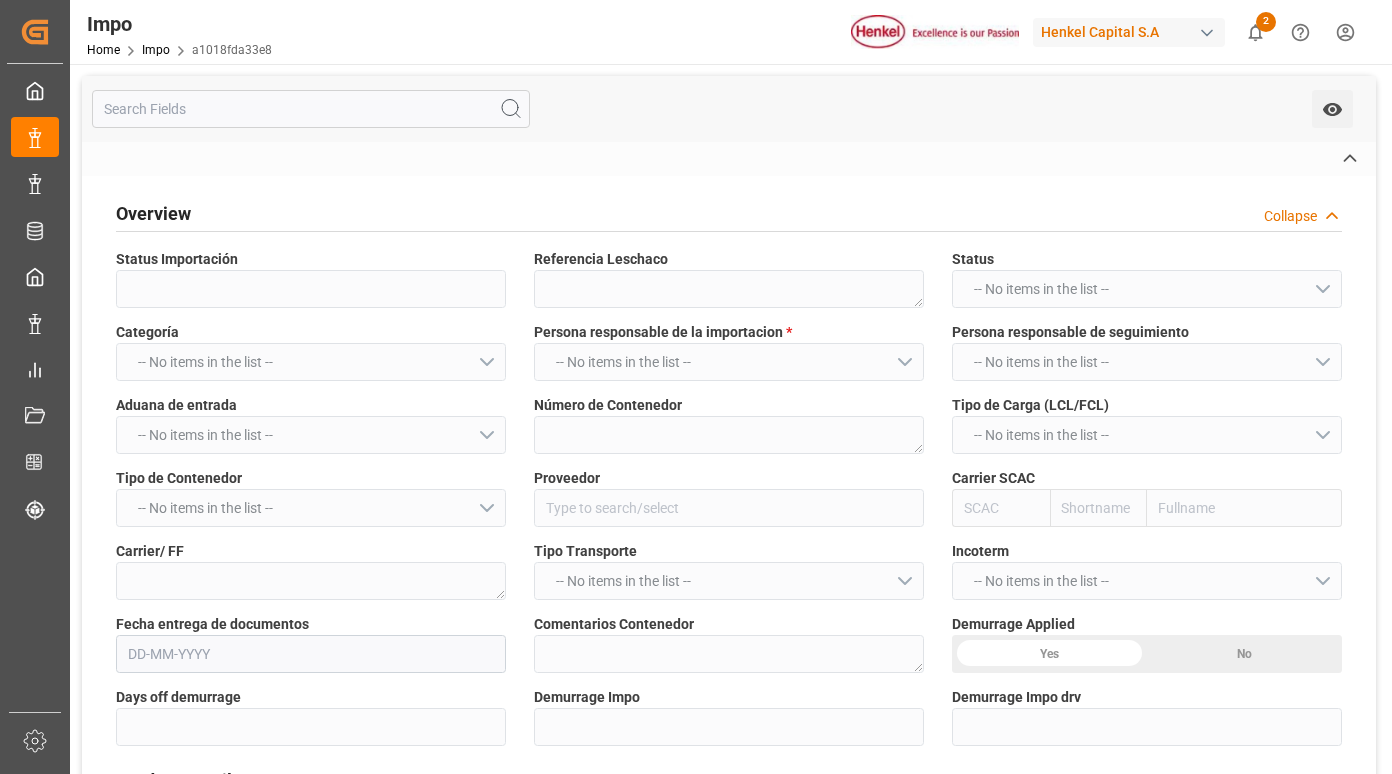 type on "Pedimento Pagado" 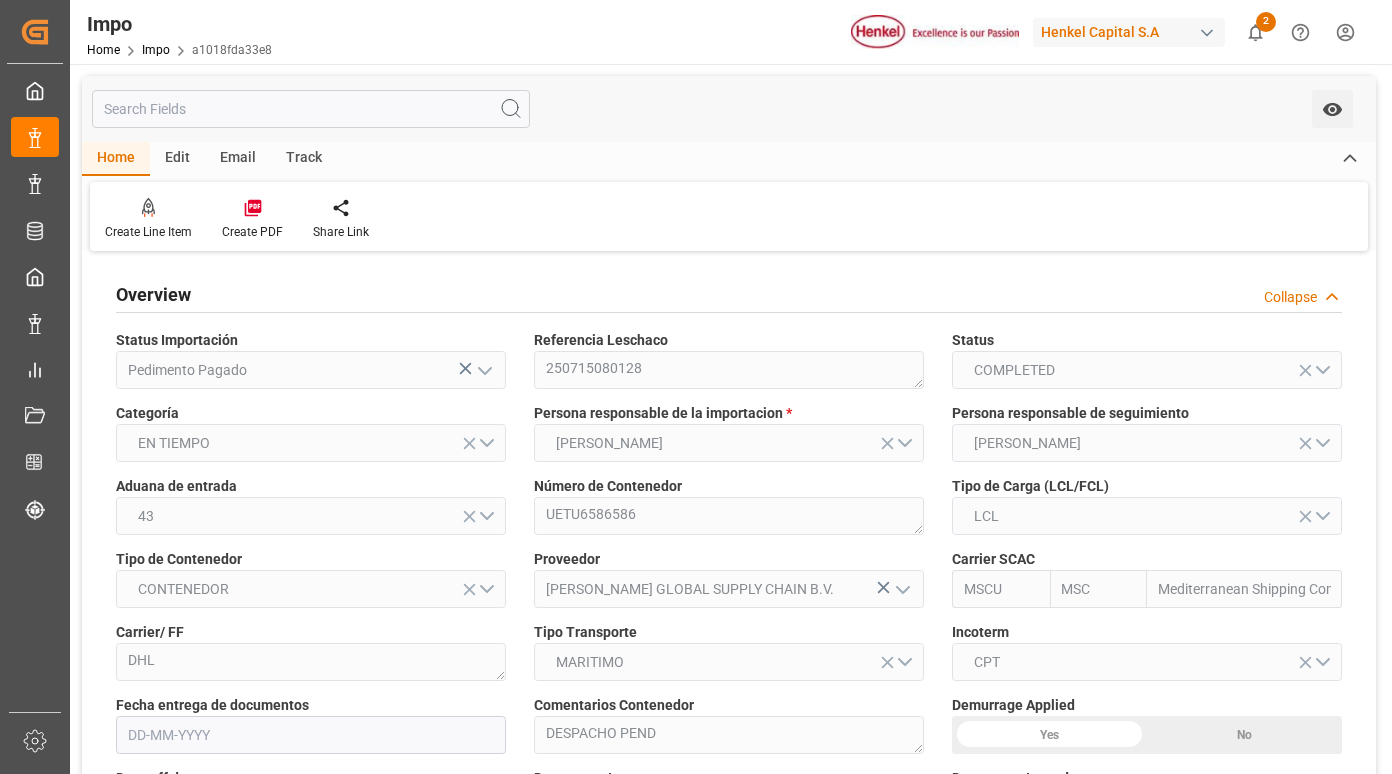type on "MSC" 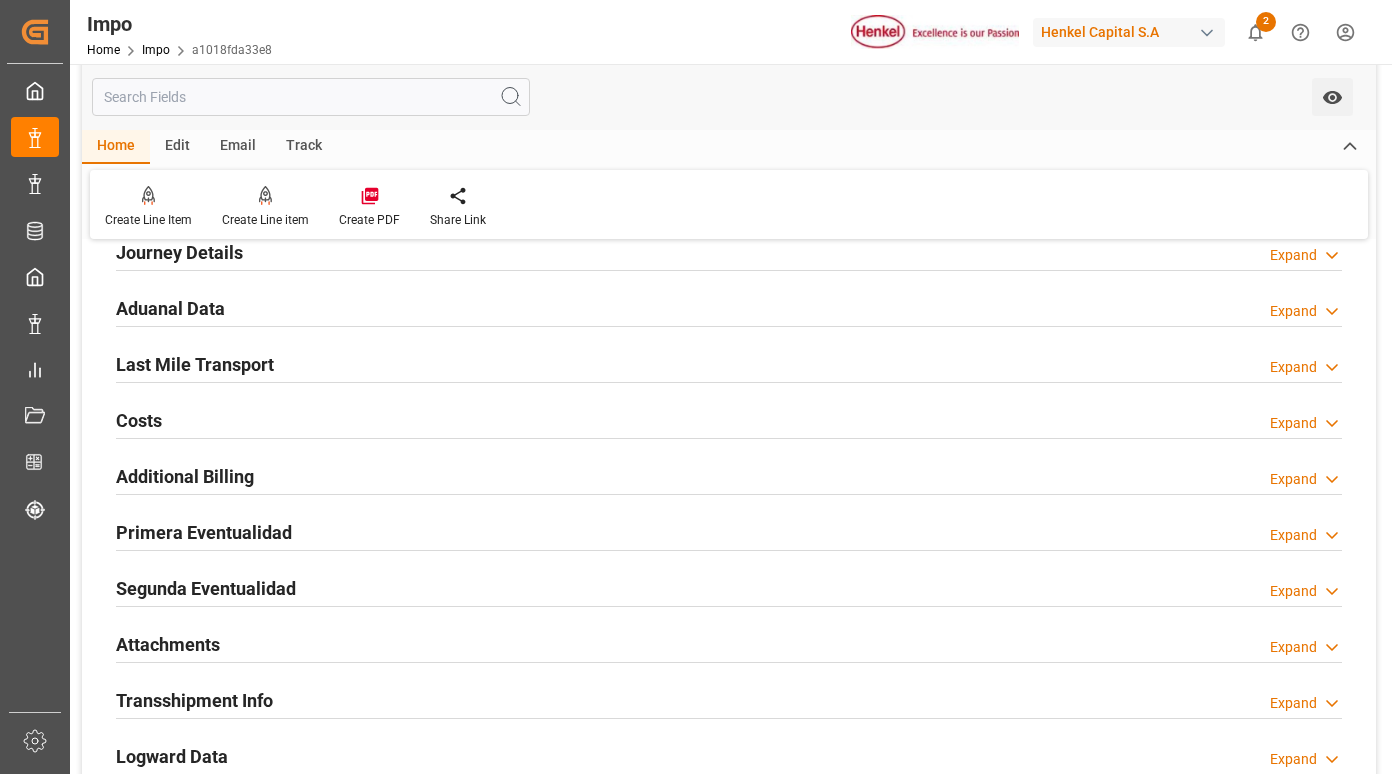 scroll, scrollTop: 1500, scrollLeft: 0, axis: vertical 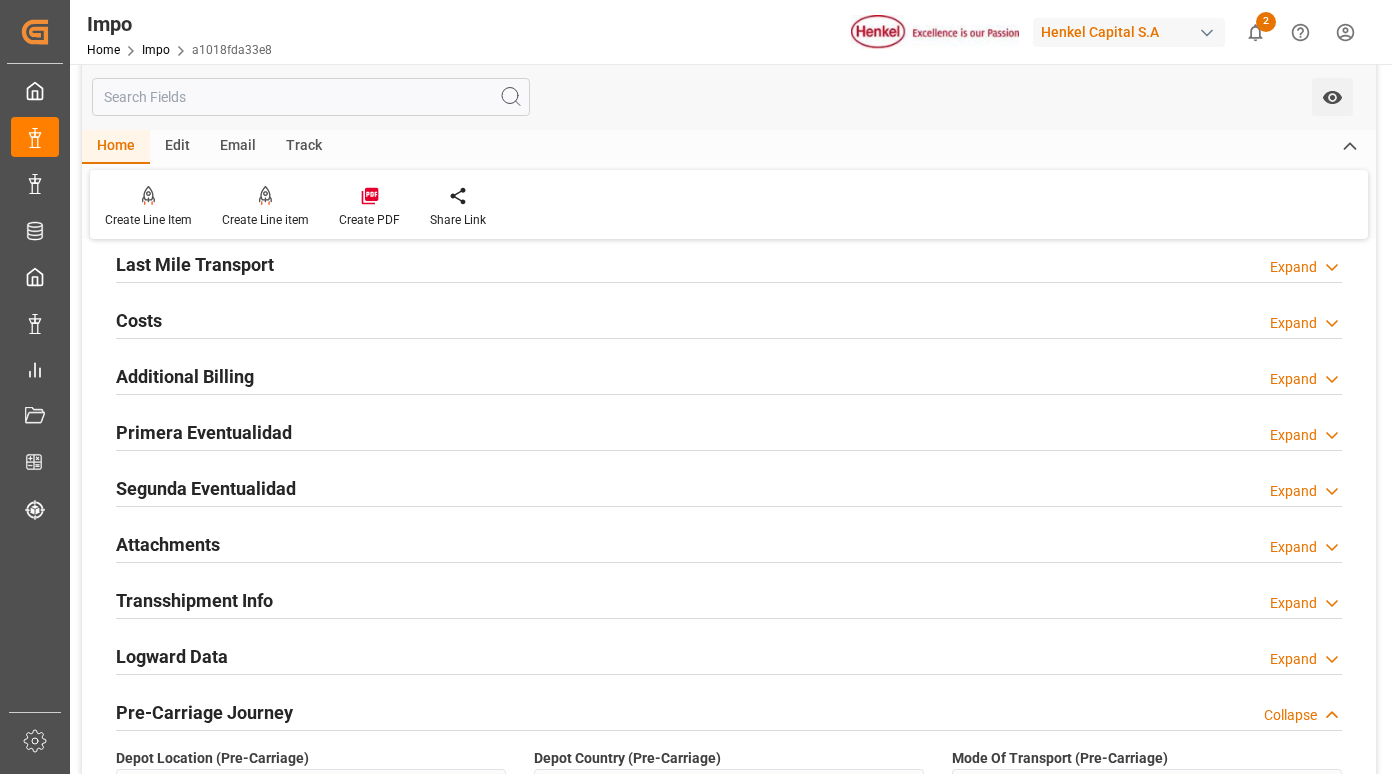 click on "Primera Eventualidad" at bounding box center (204, 432) 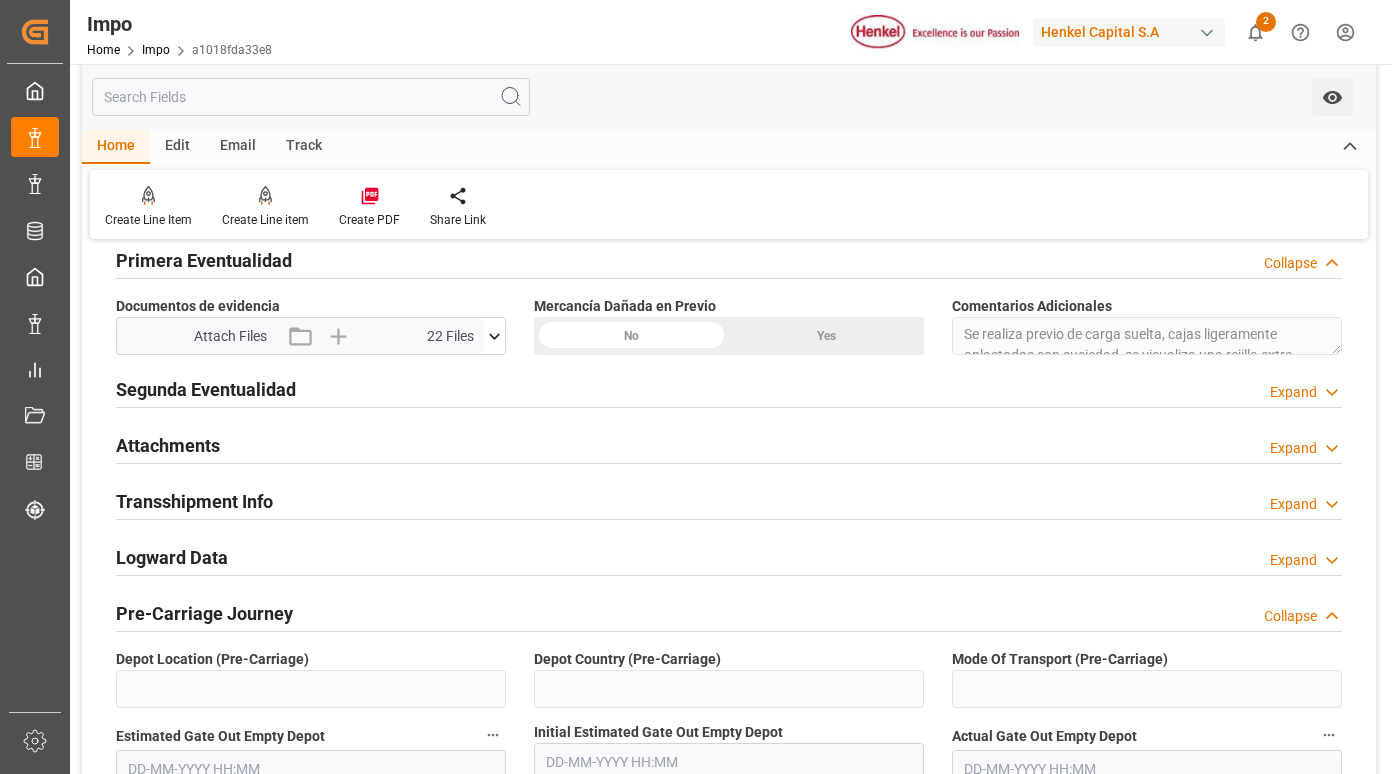 scroll, scrollTop: 1700, scrollLeft: 0, axis: vertical 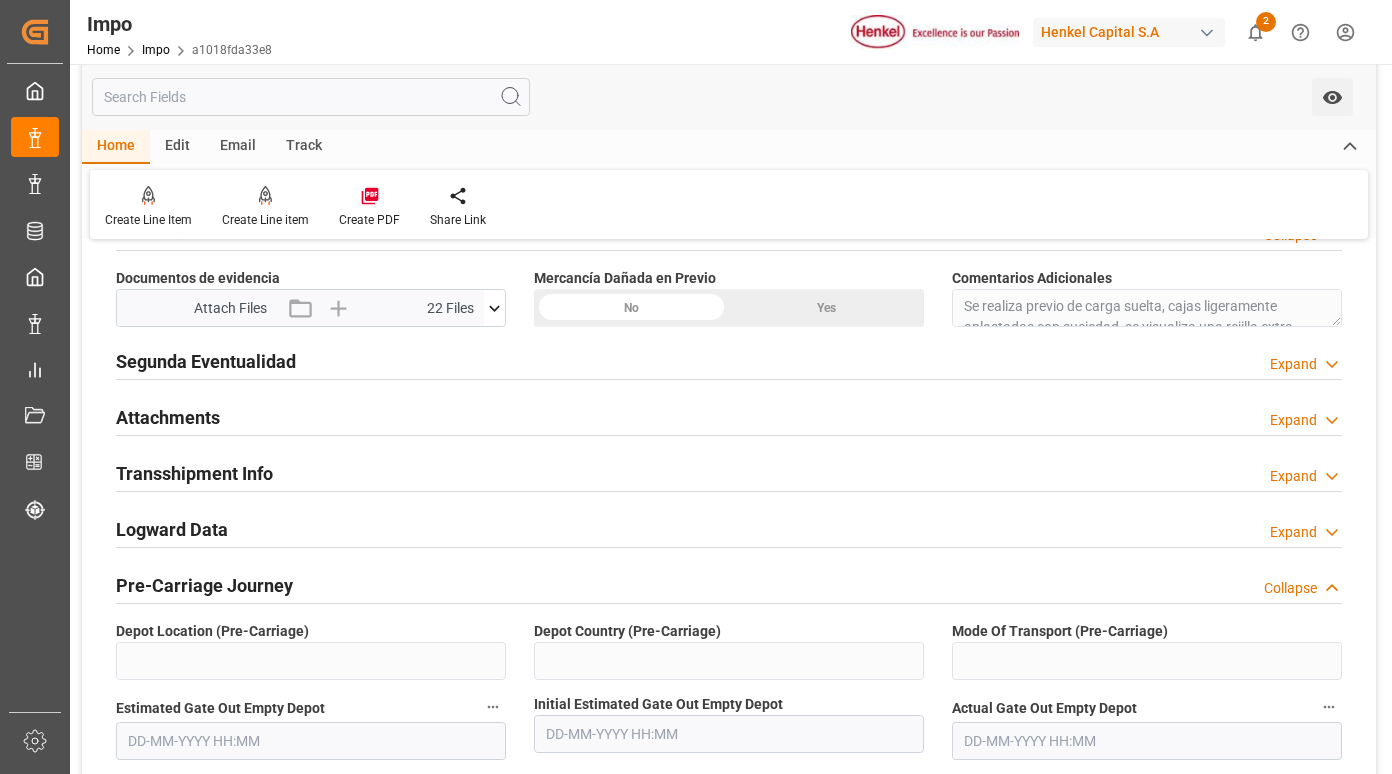 click 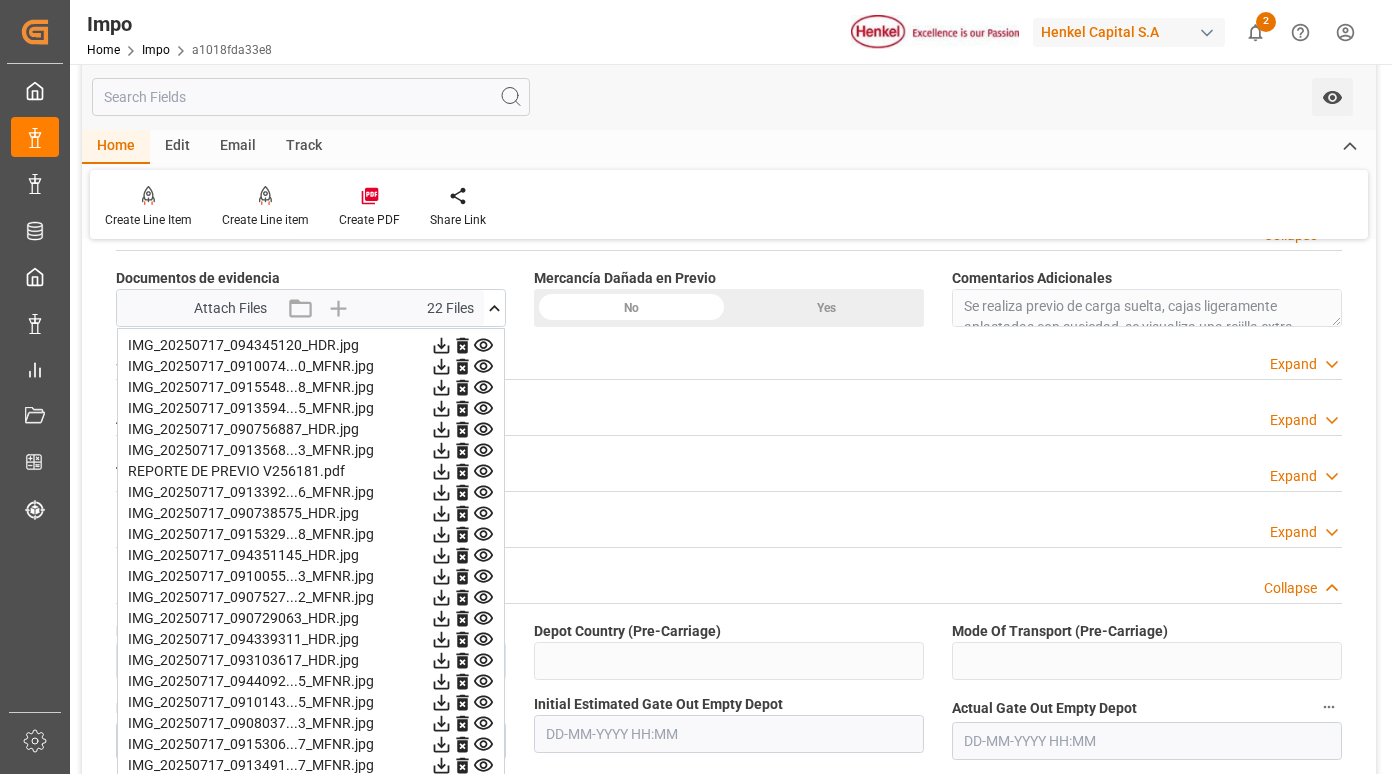 click 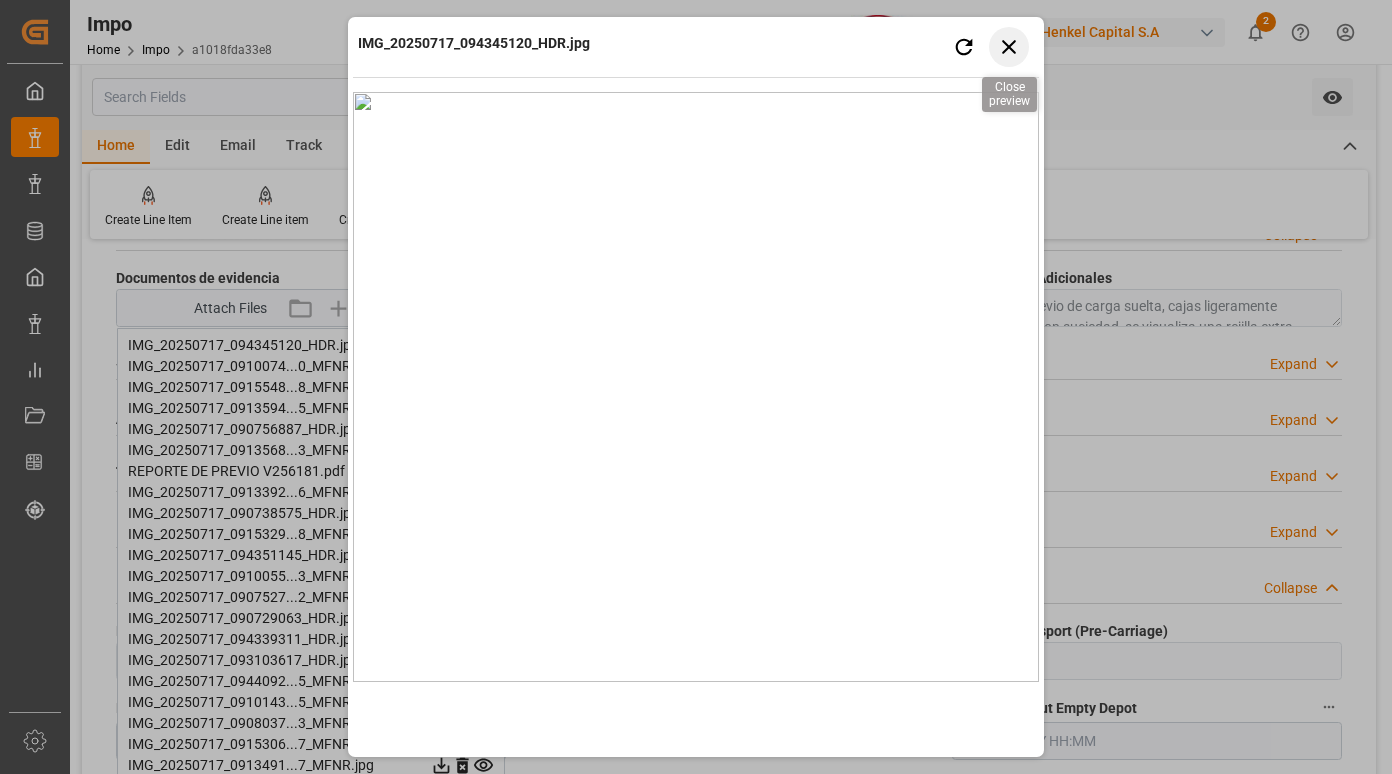 click 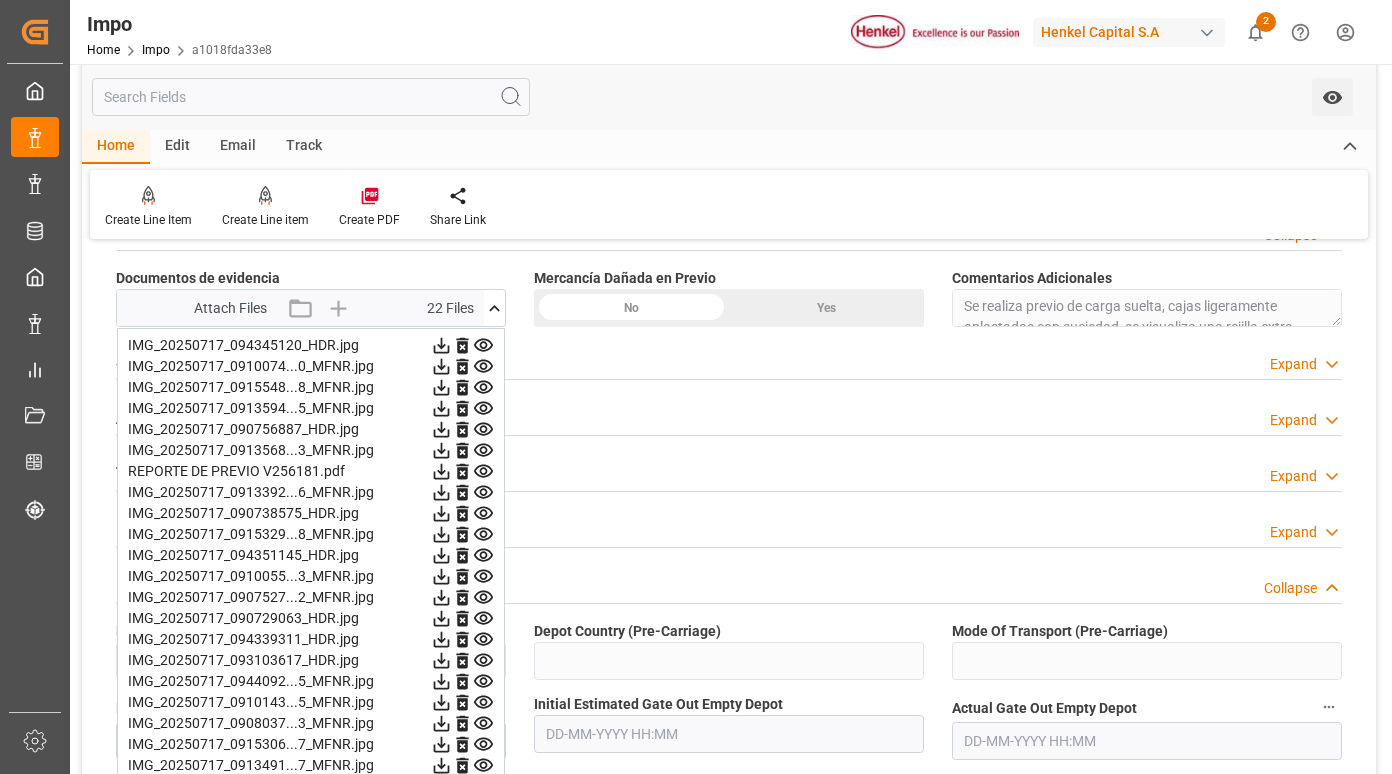 click 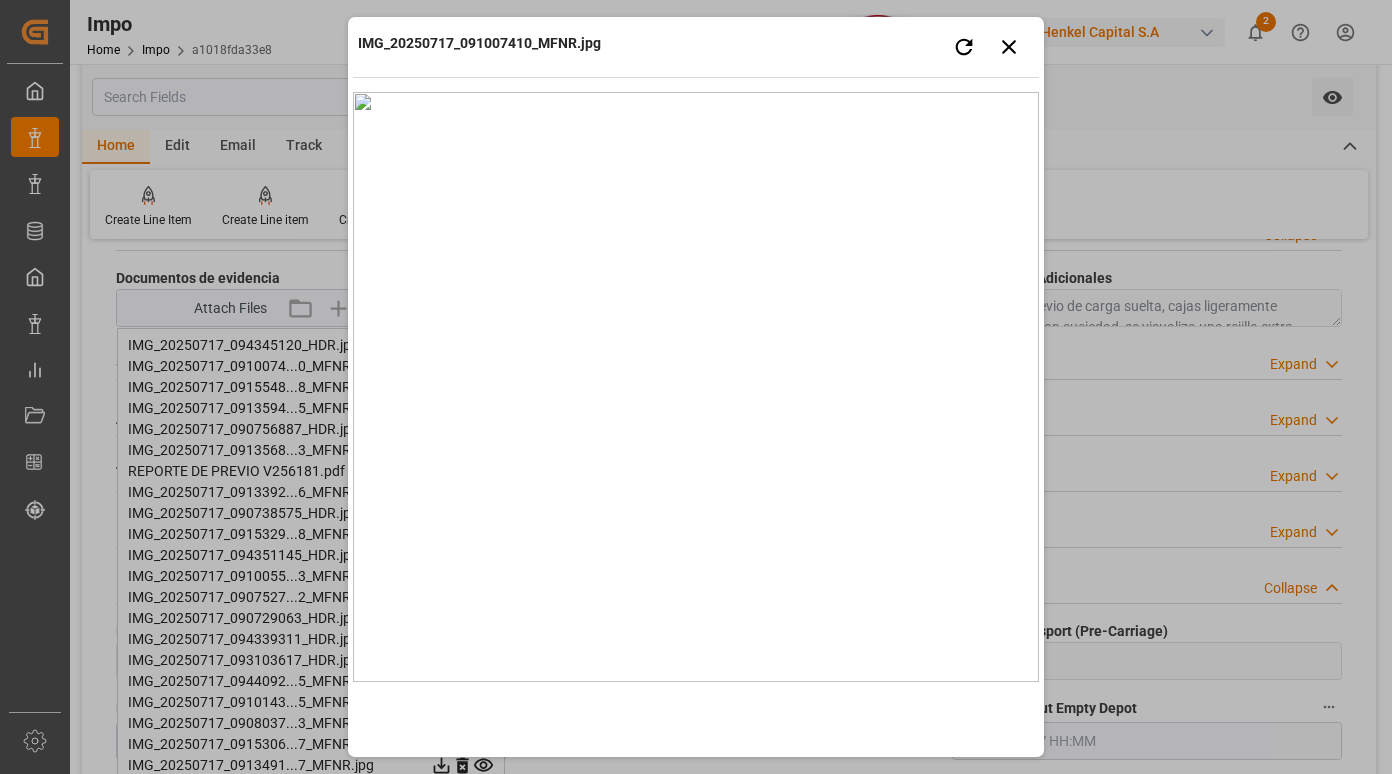 type 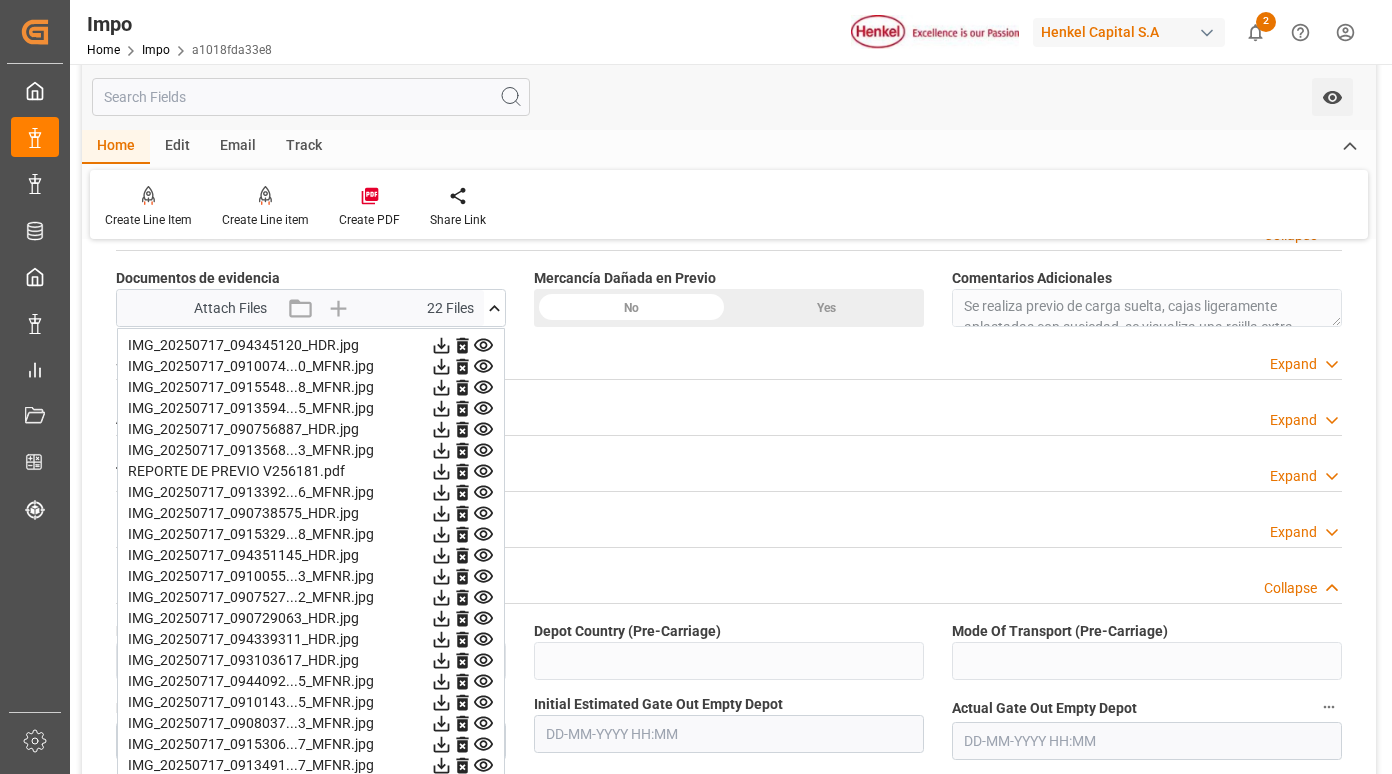 click 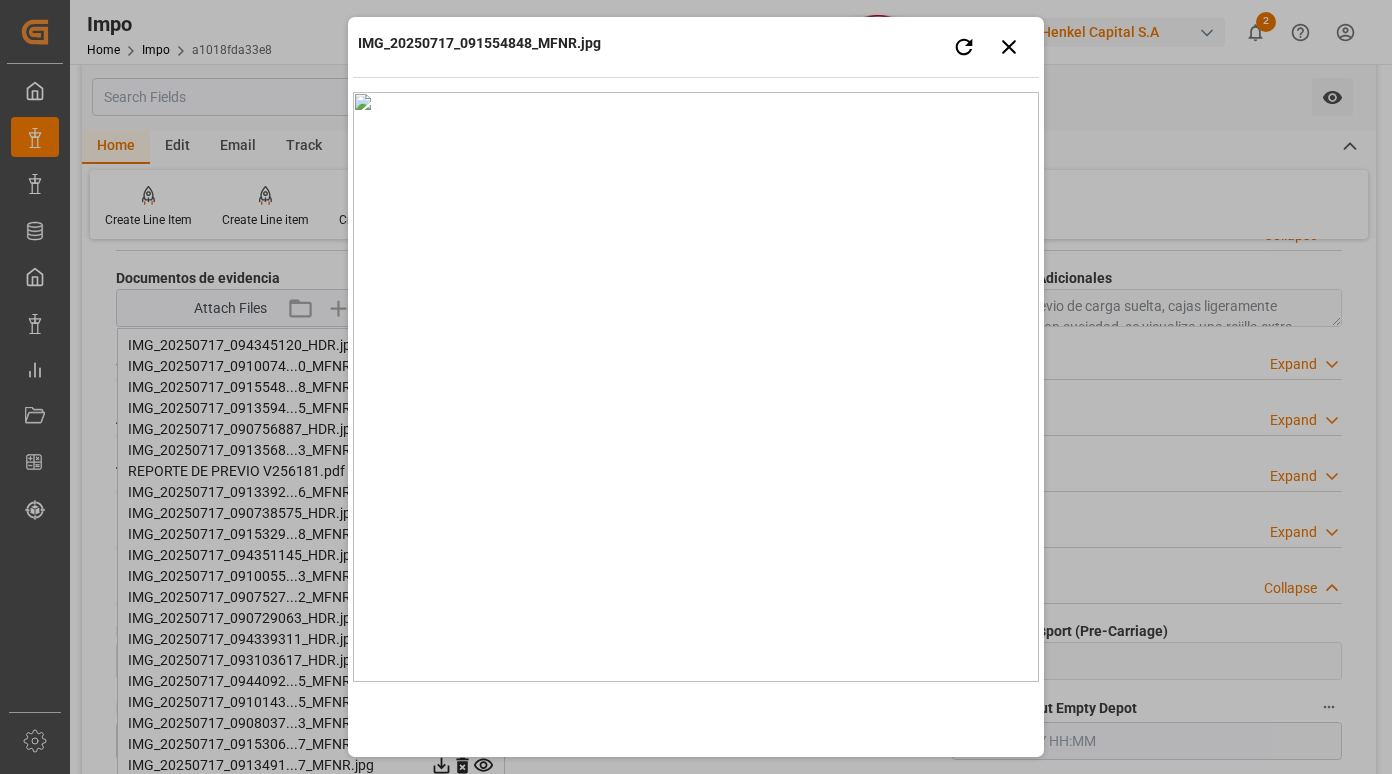 type 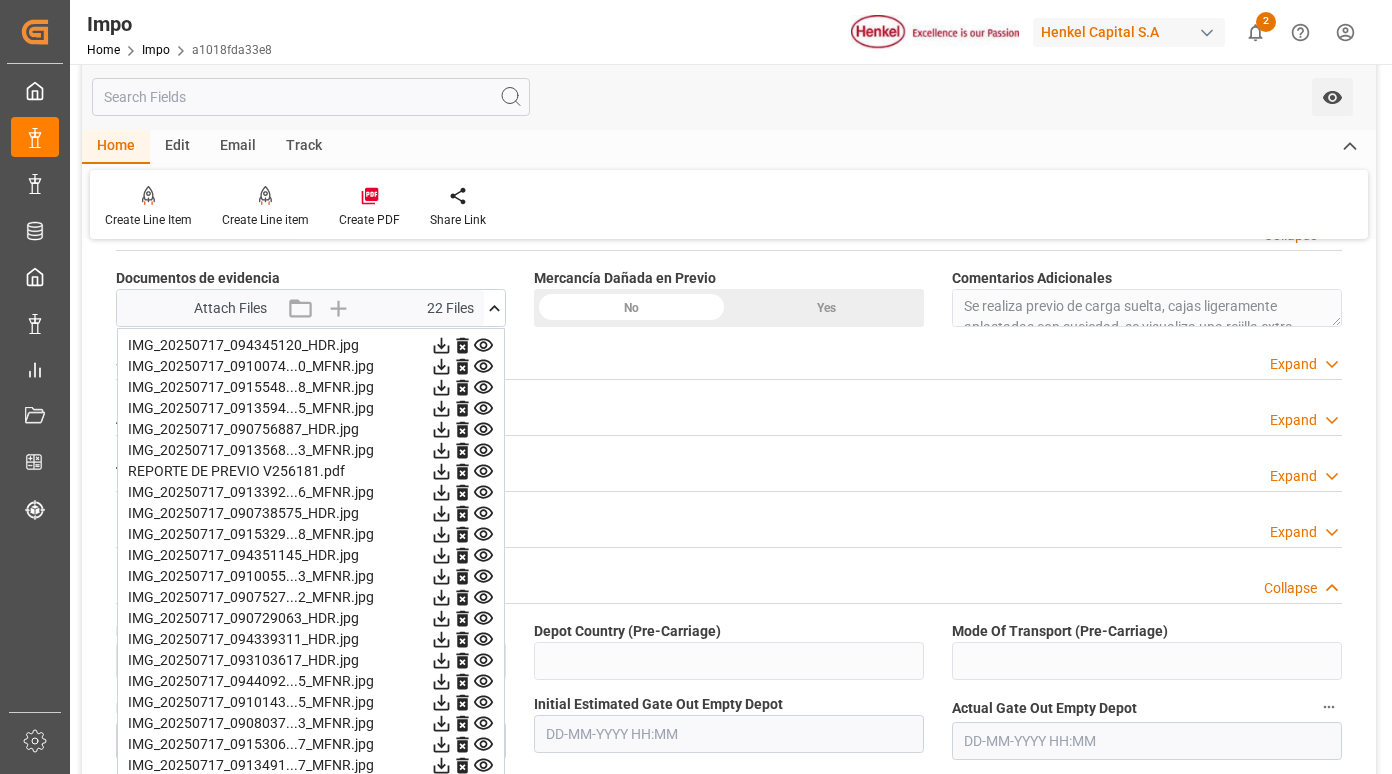 click 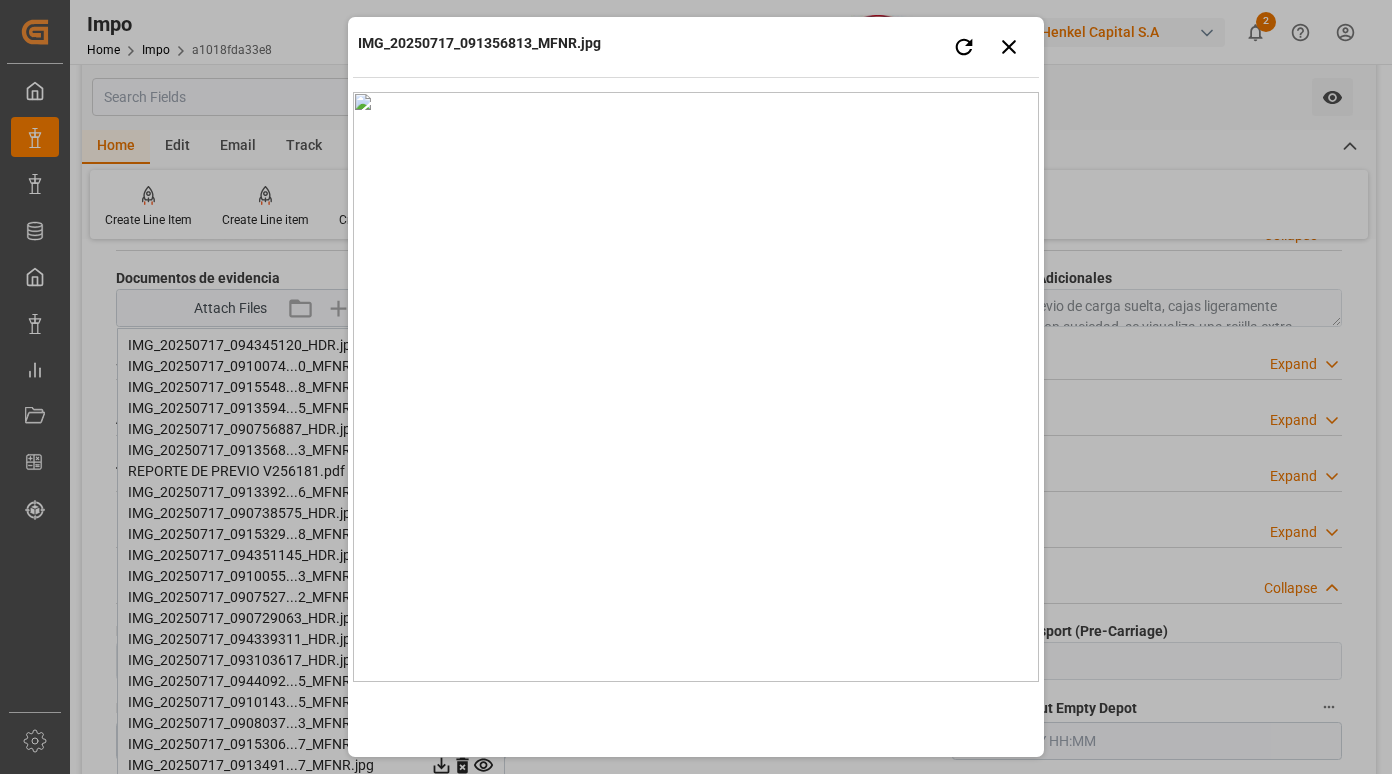 type 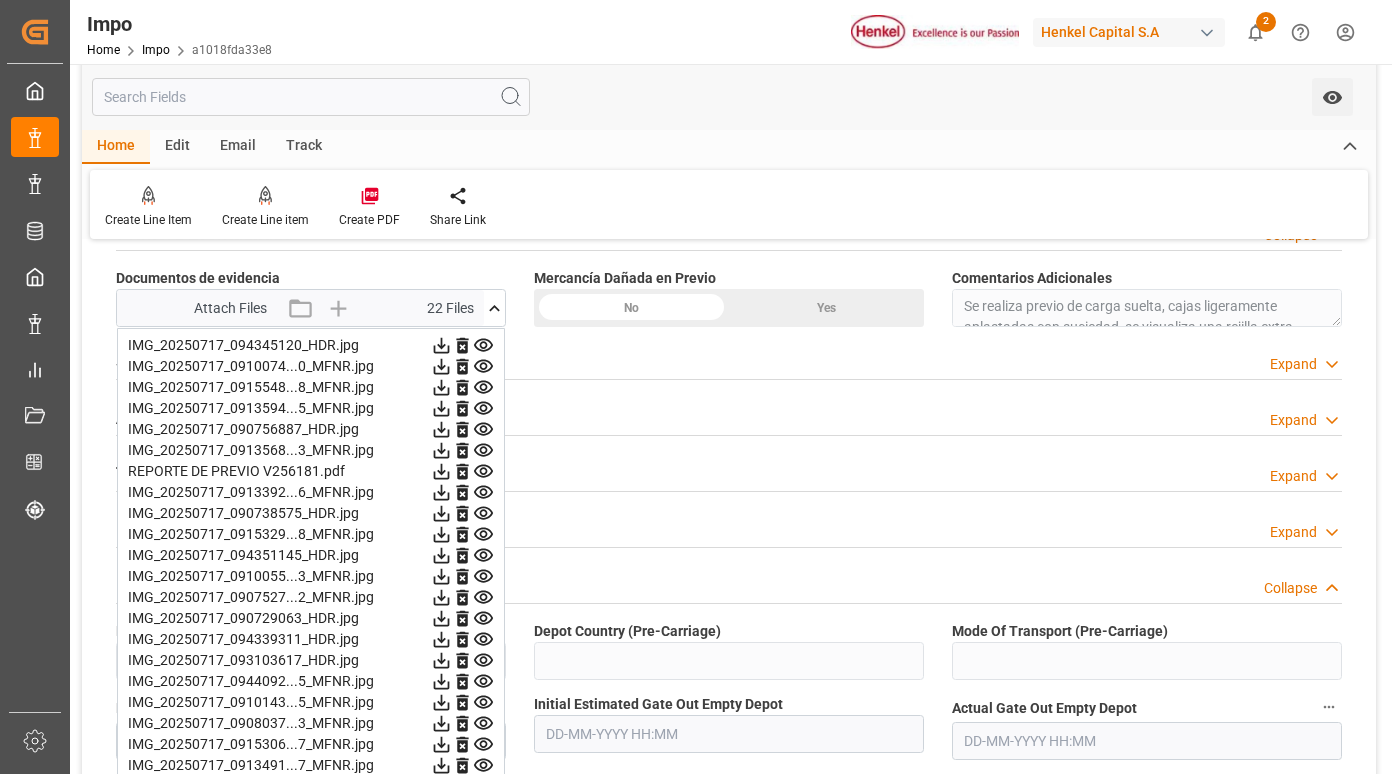 click 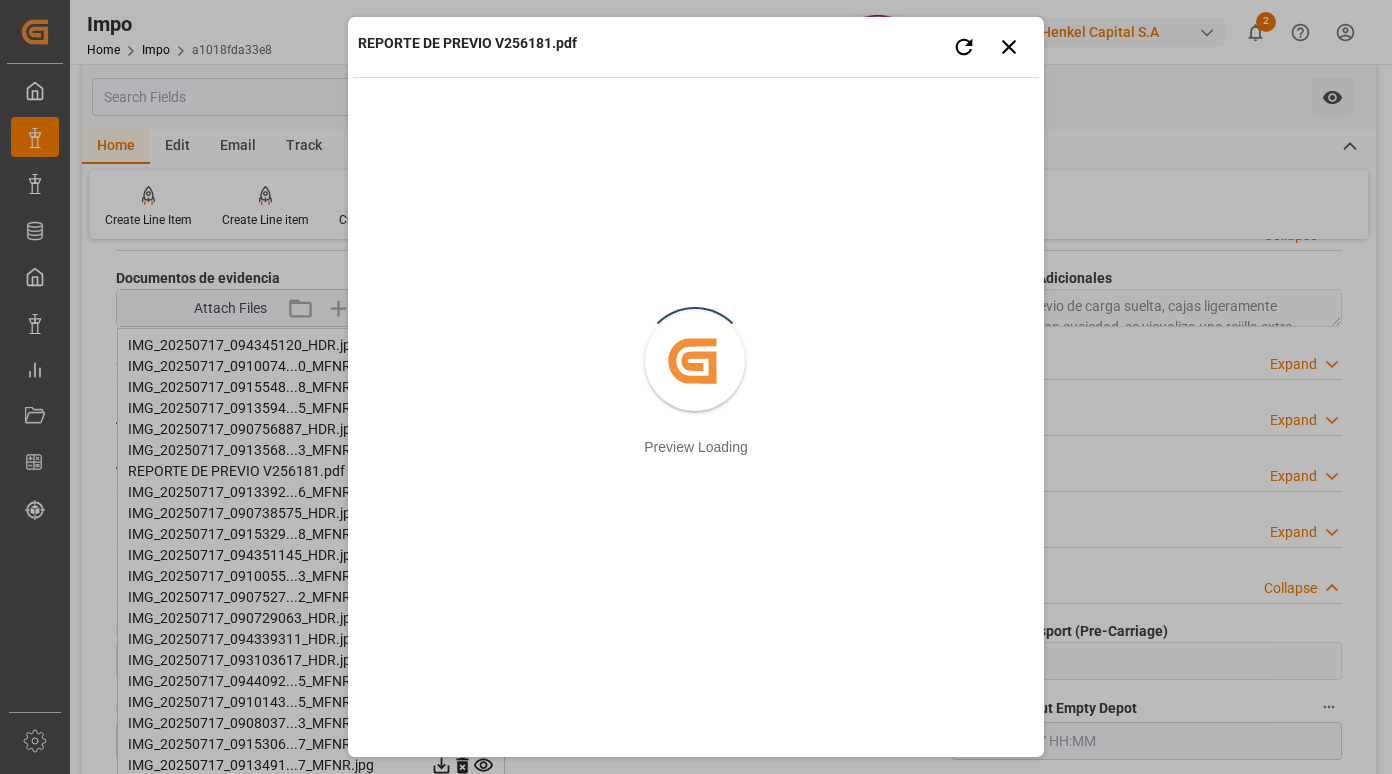 click on "REPORTE DE PREVIO V256181.pdf Retry Close preview" at bounding box center (696, 49) 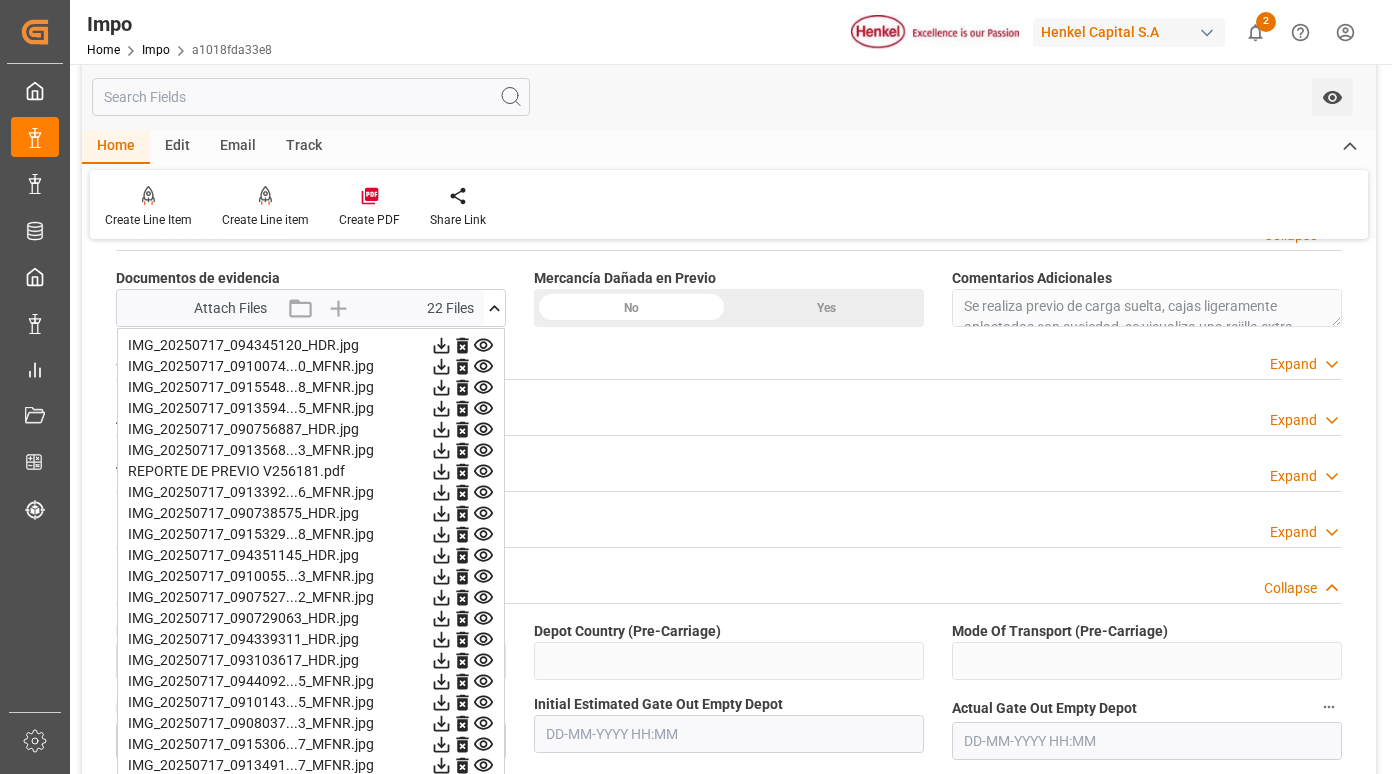 click 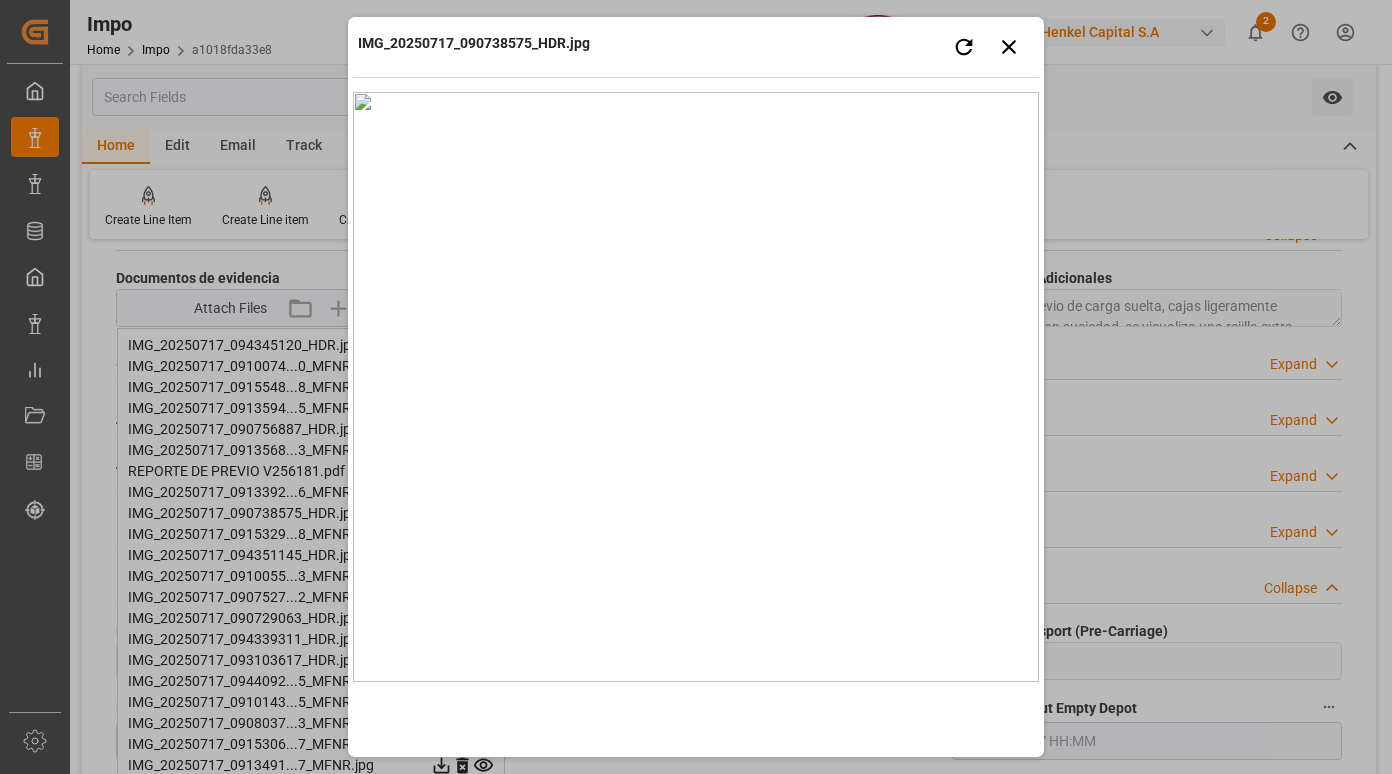 type 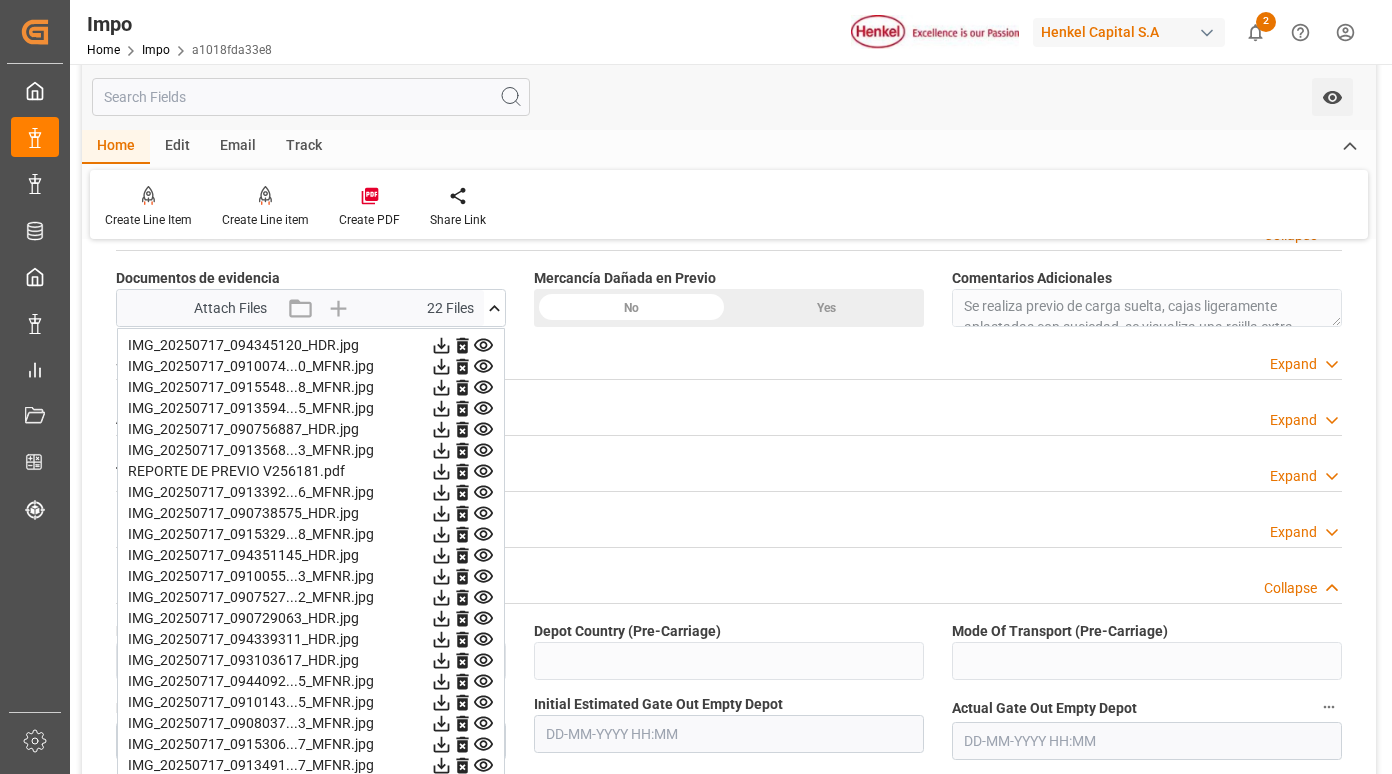 click 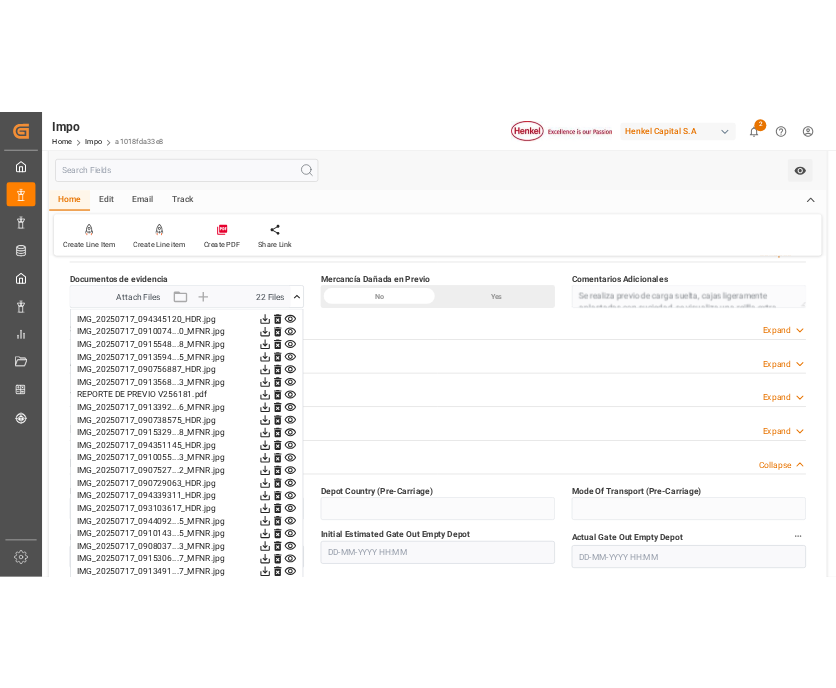scroll, scrollTop: 1800, scrollLeft: 0, axis: vertical 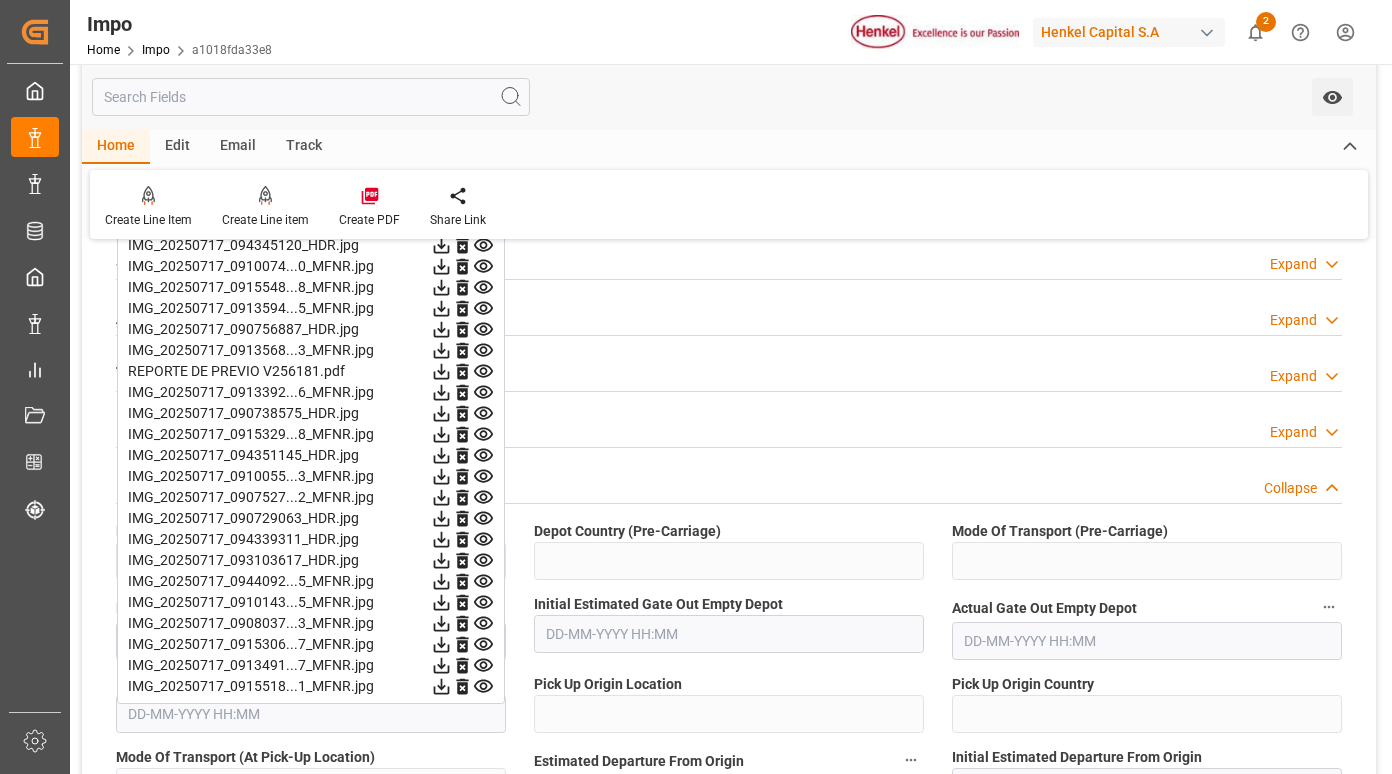 click 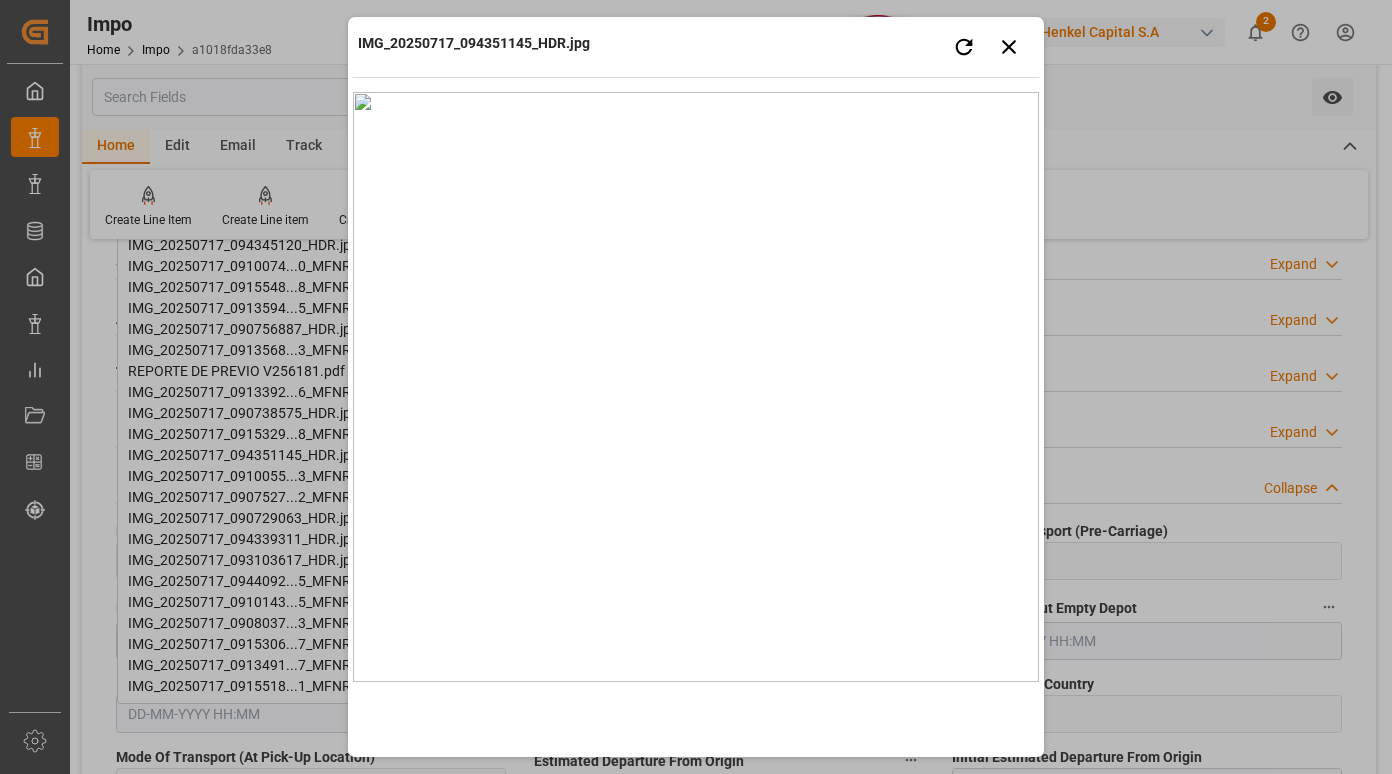 type 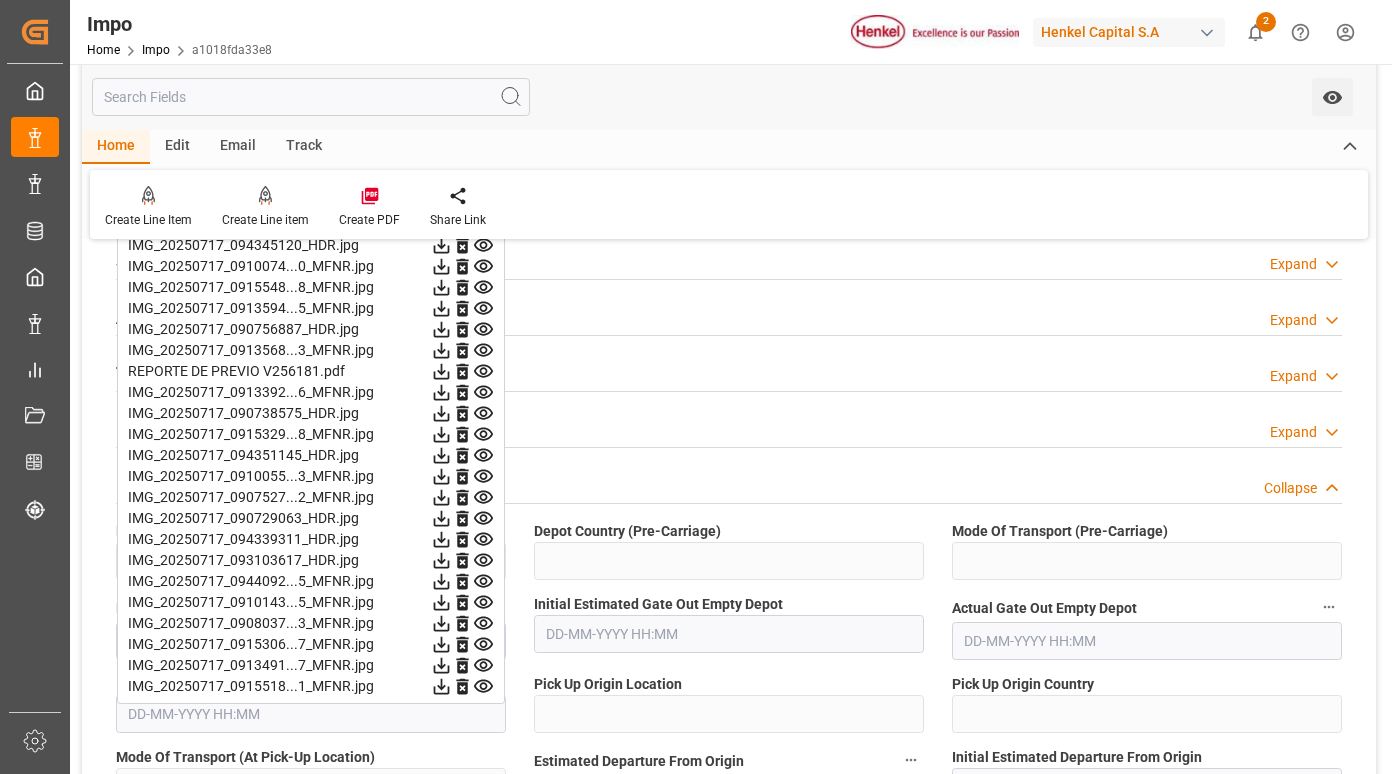 click 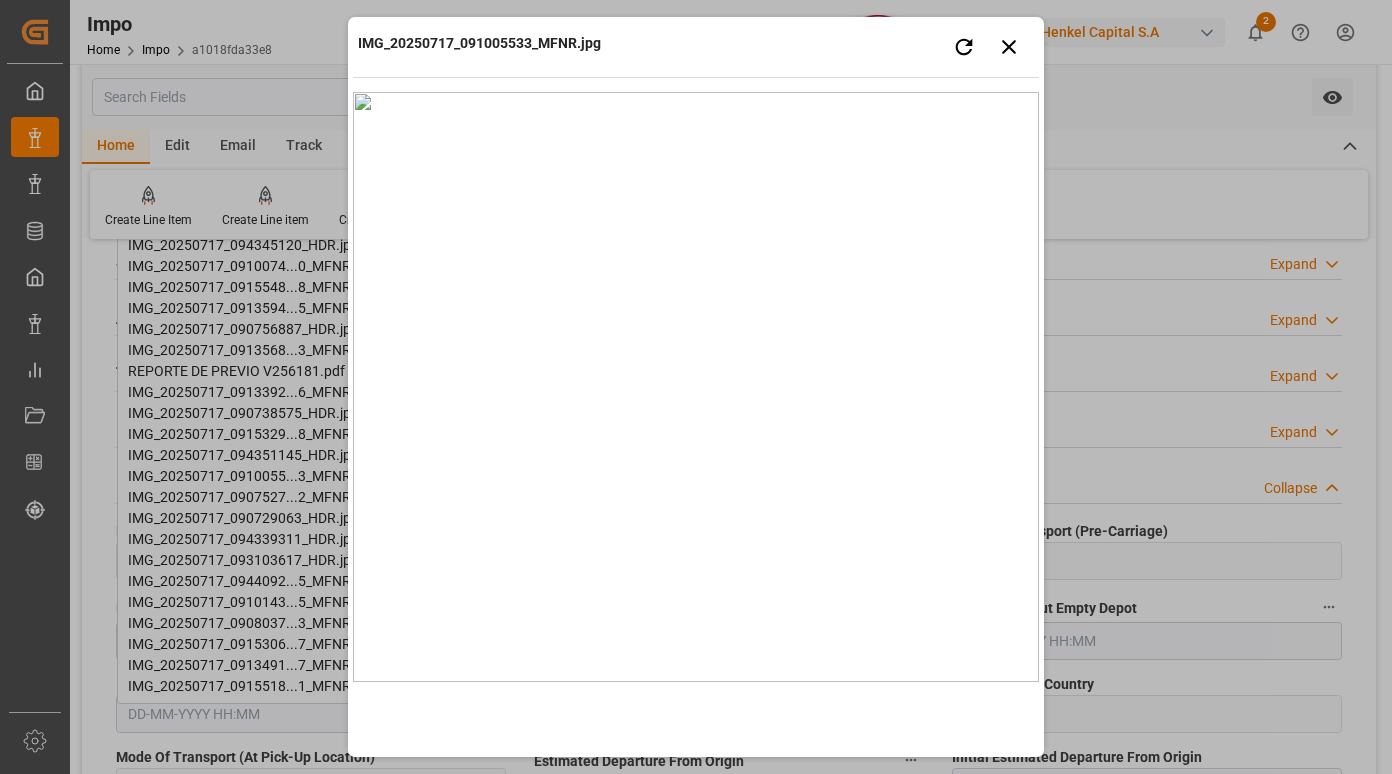 type 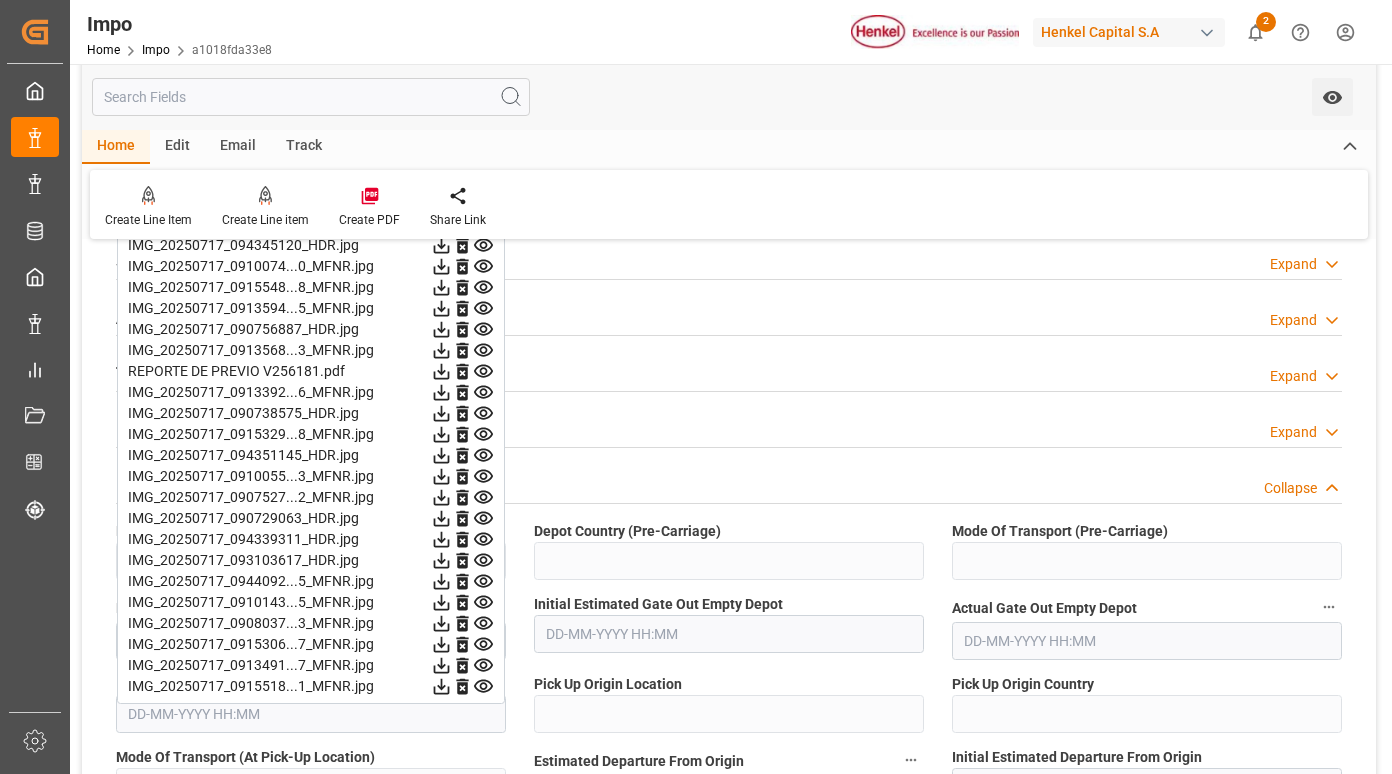 click 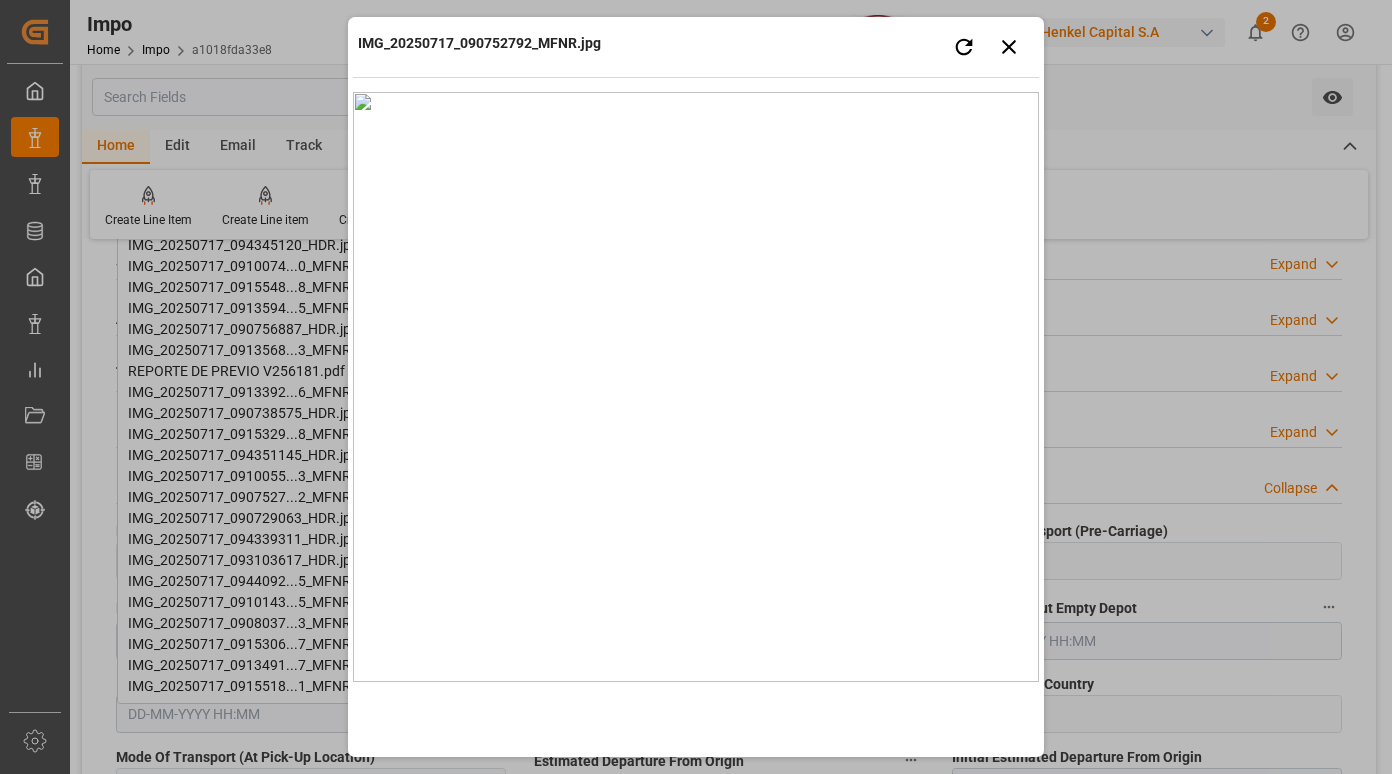 type 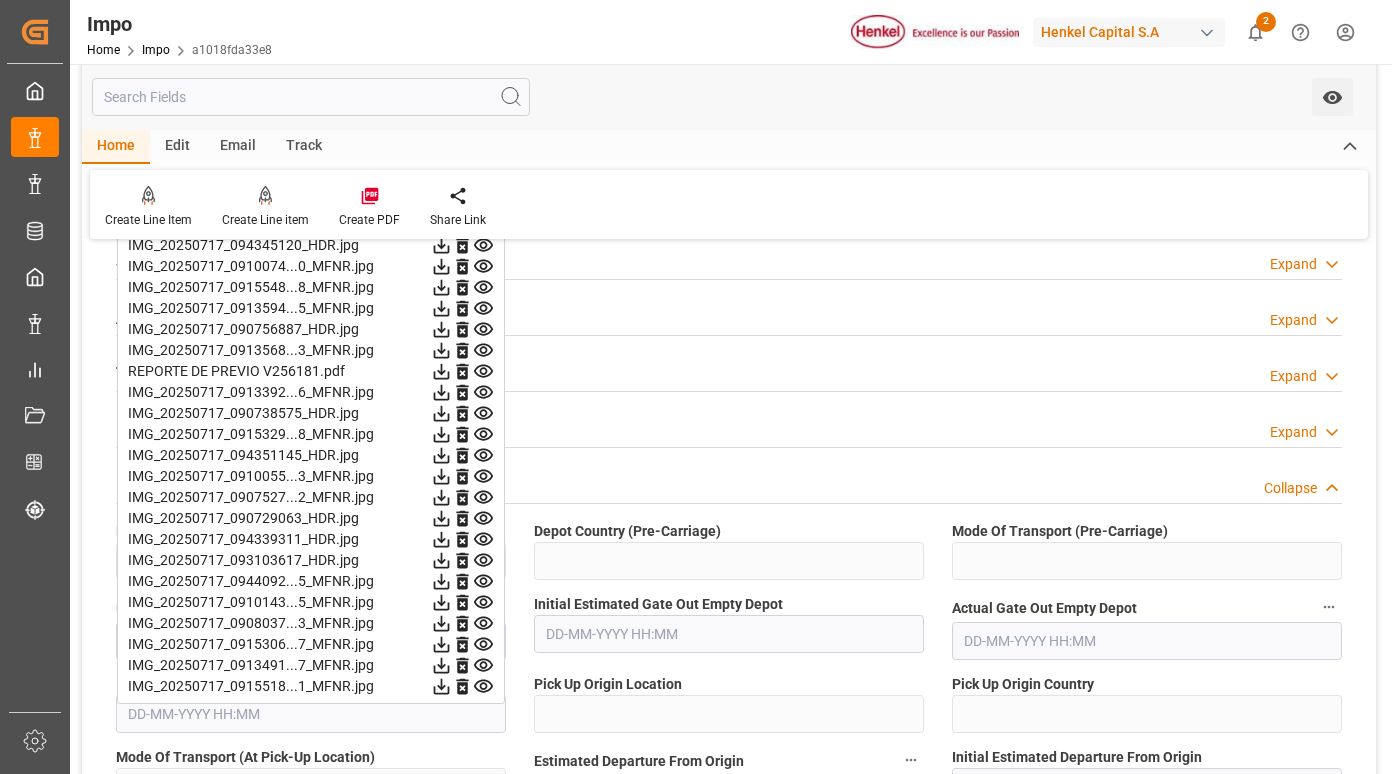 click 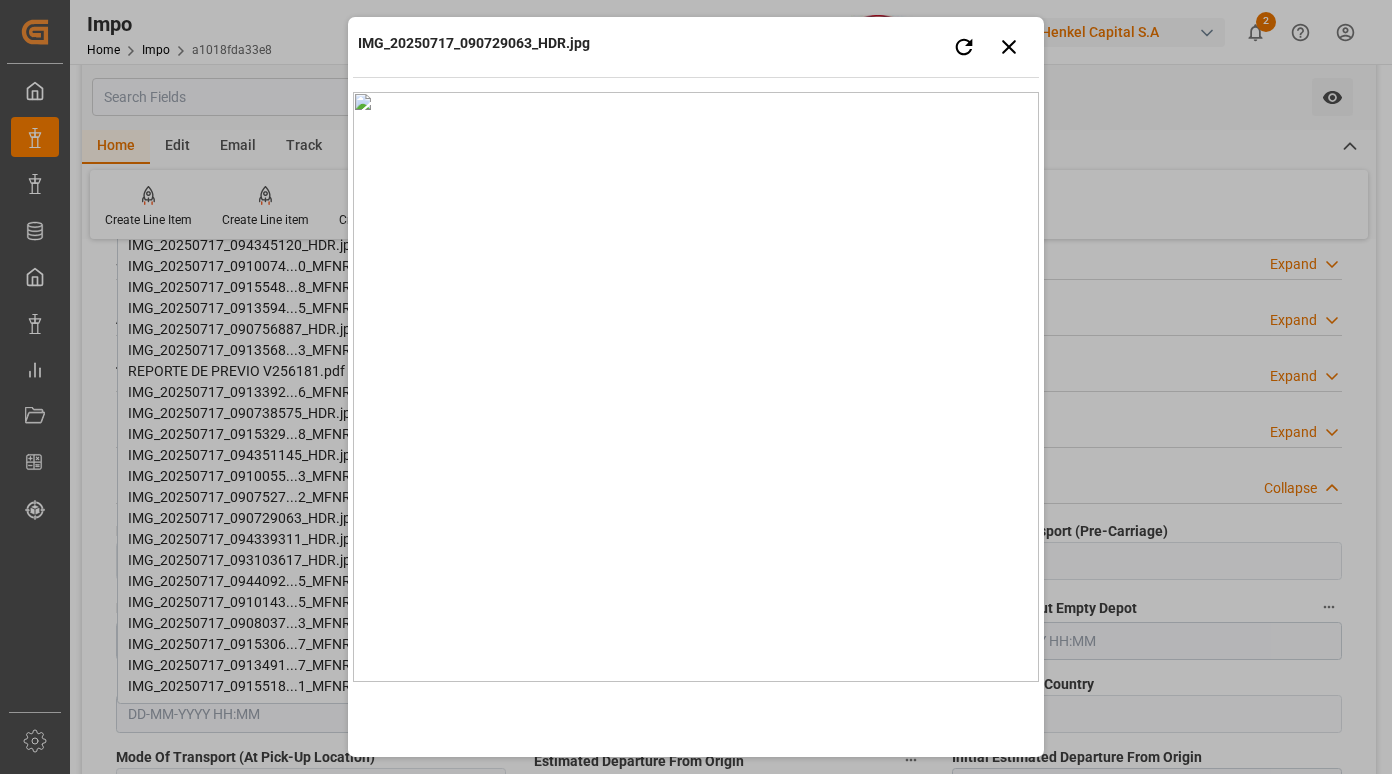 type 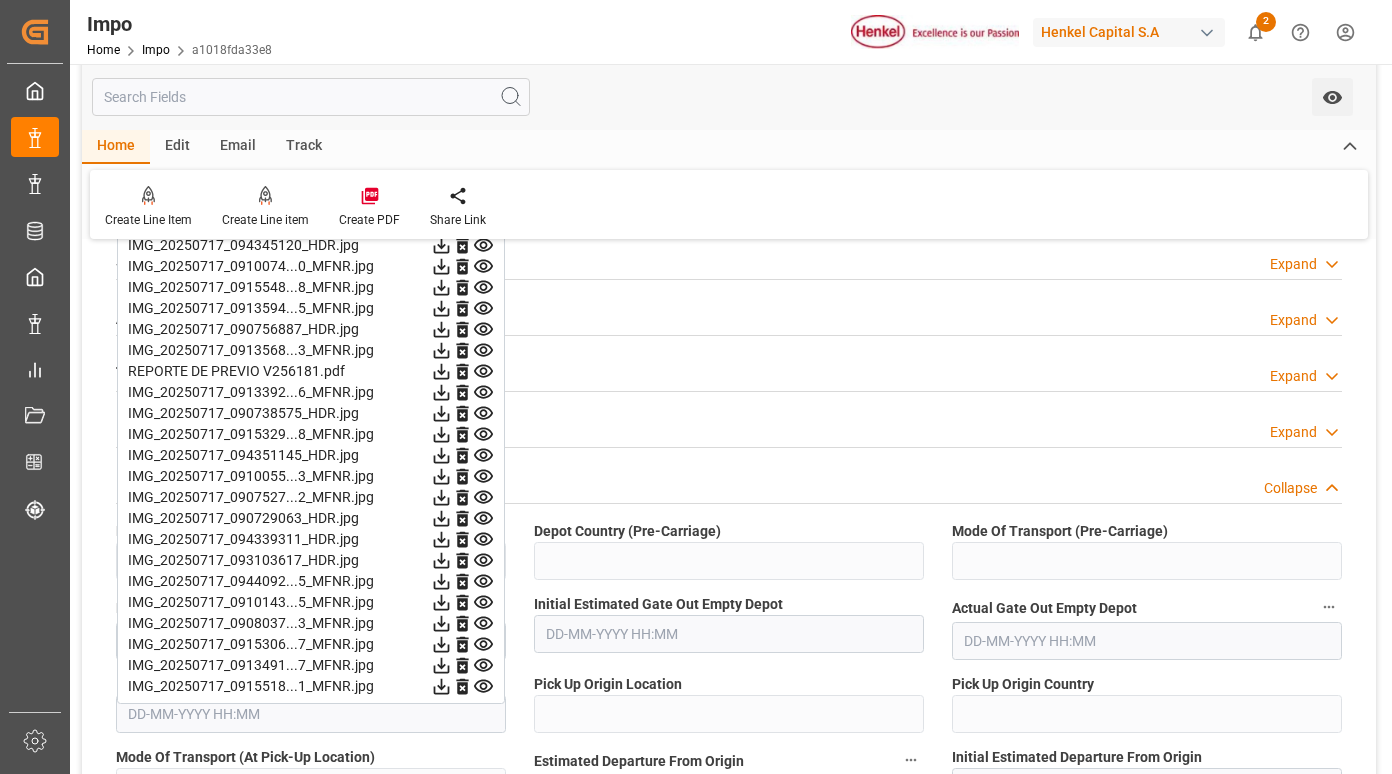 click 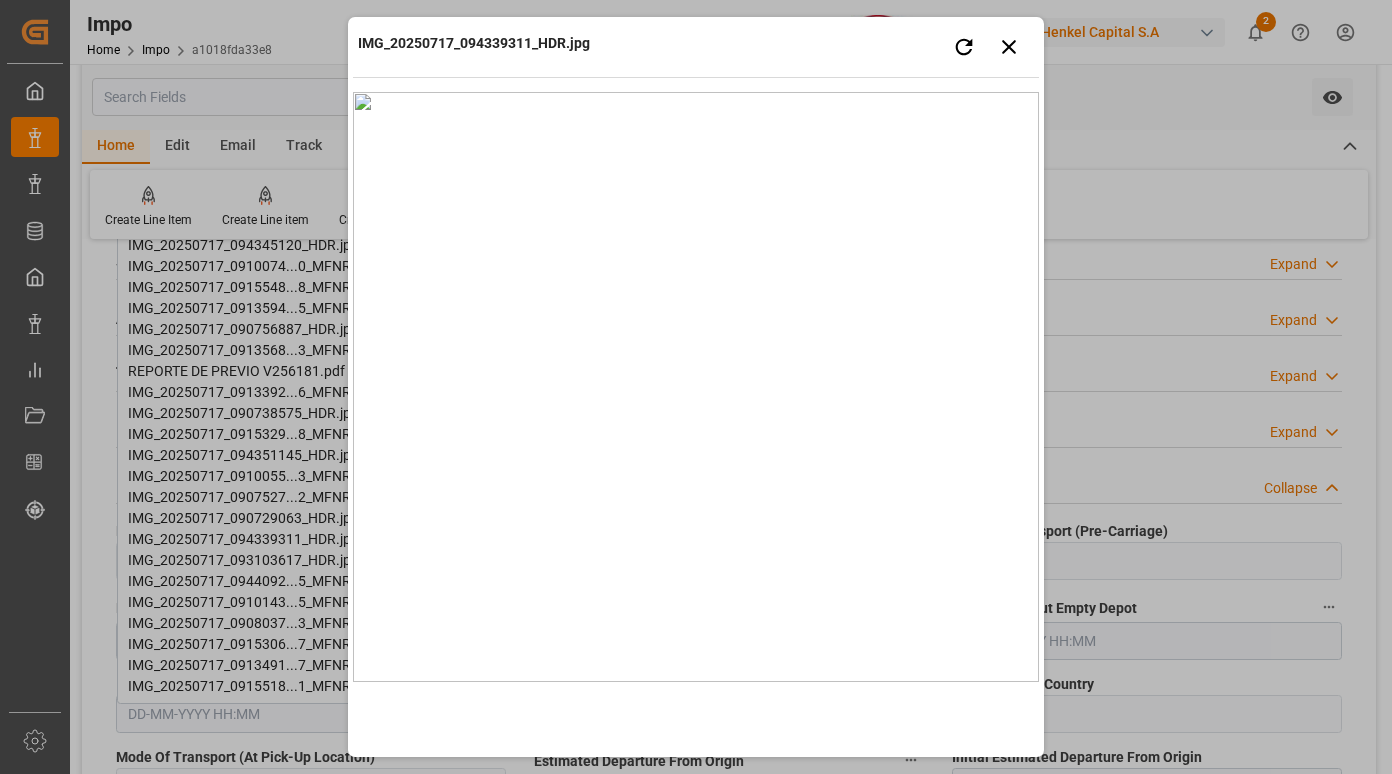 type 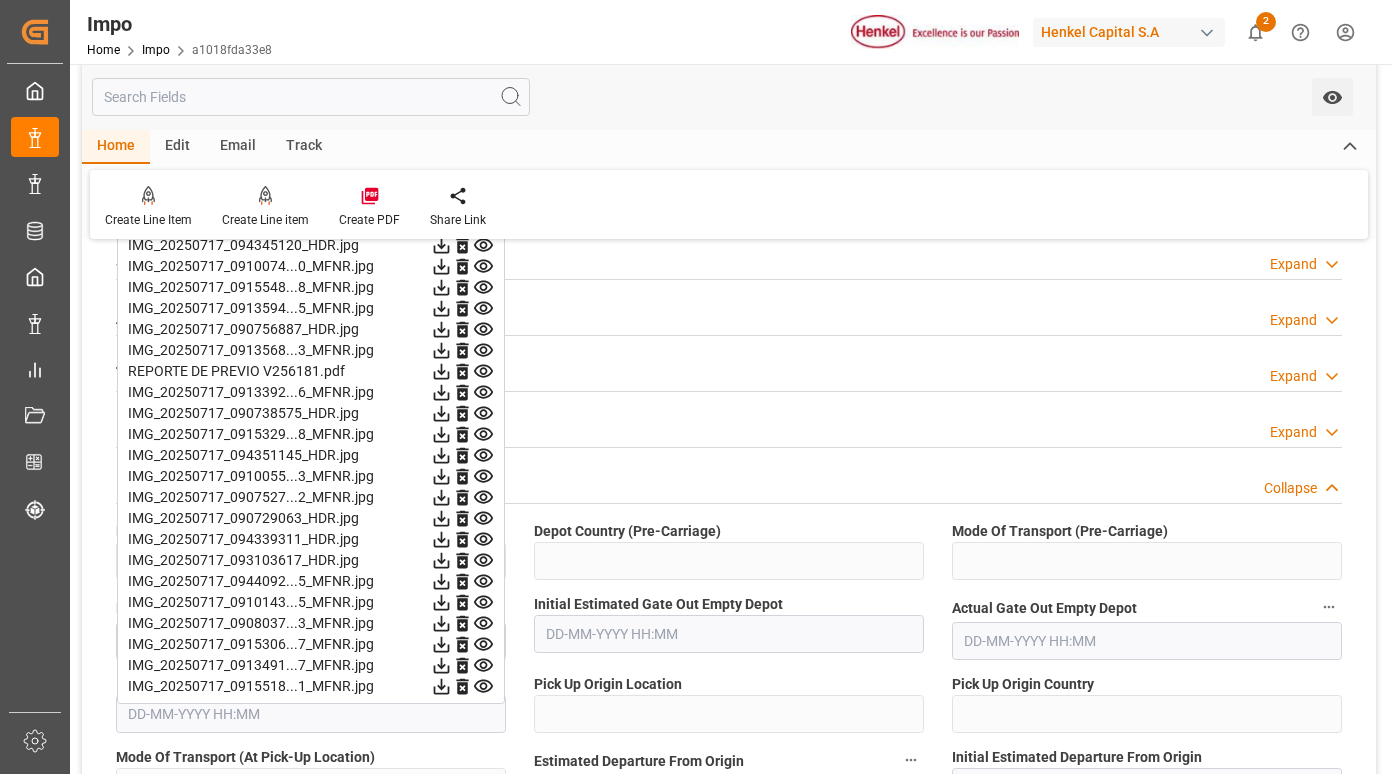 click 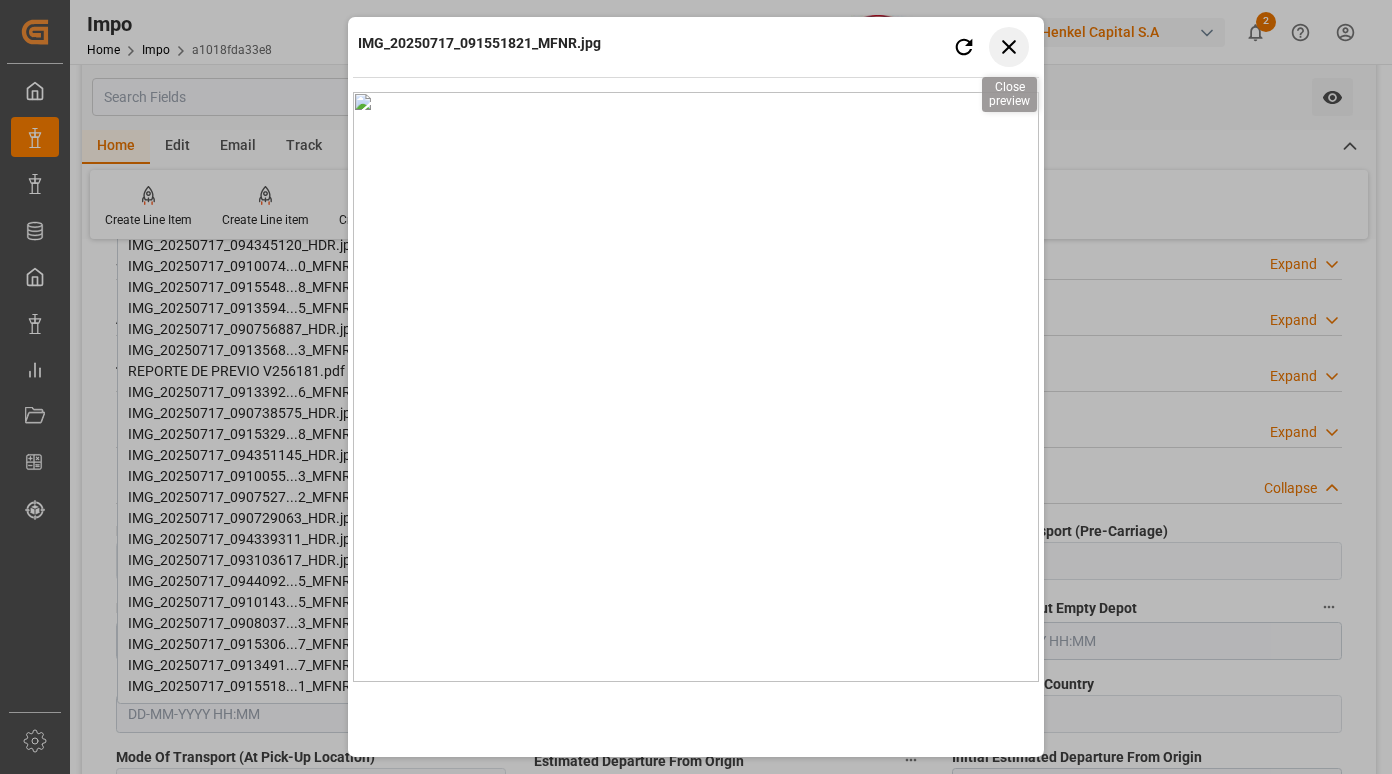 click 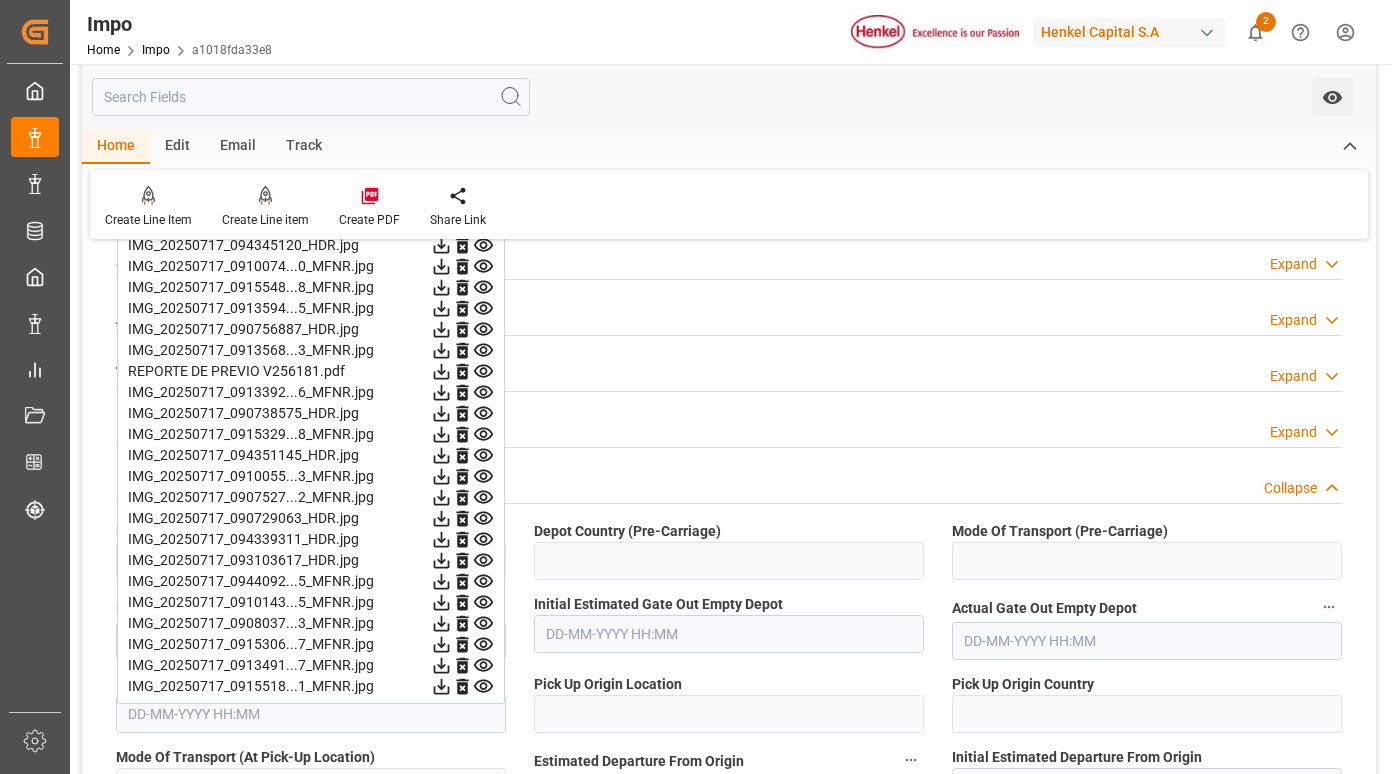 scroll, scrollTop: 1800, scrollLeft: 0, axis: vertical 